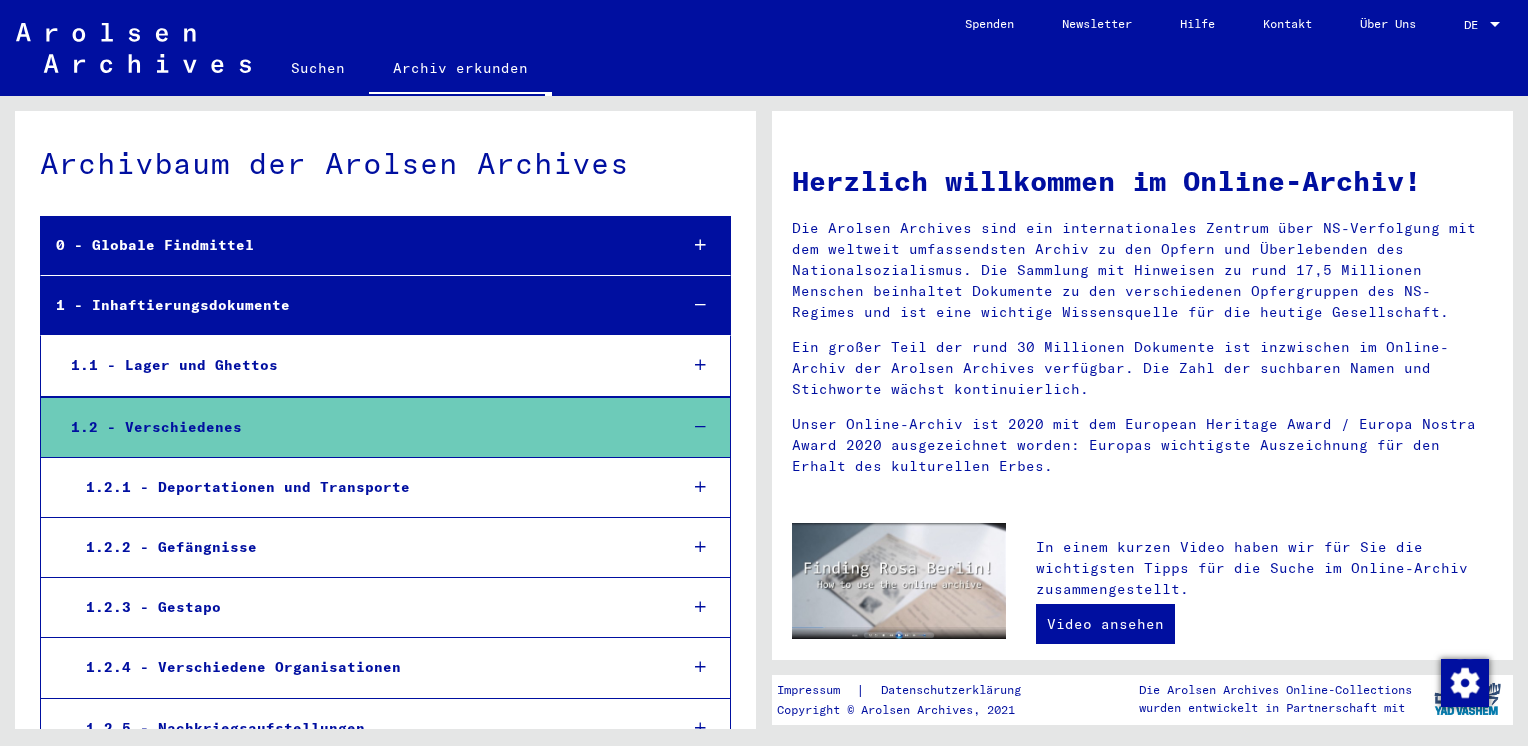 scroll, scrollTop: 0, scrollLeft: 0, axis: both 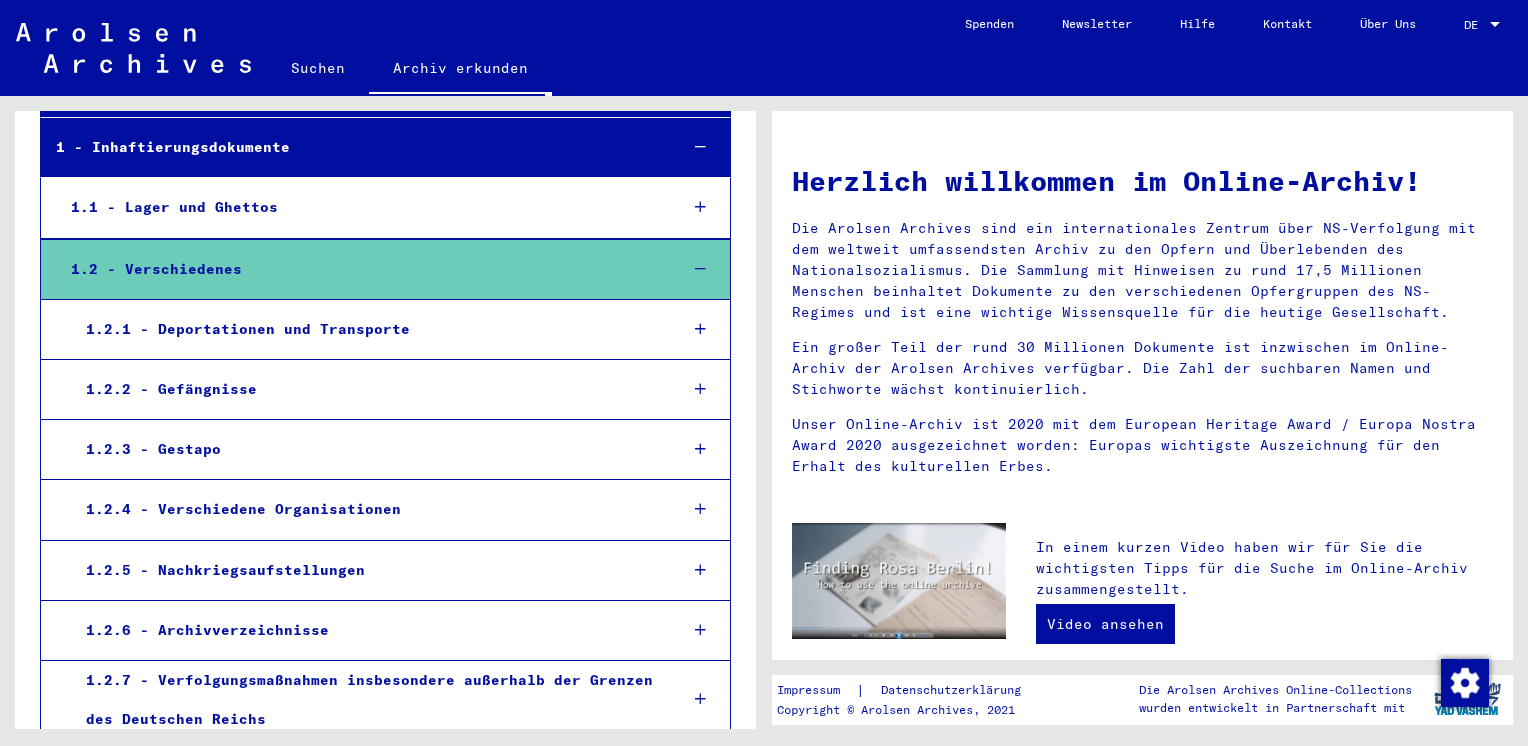 click on "Suchen" 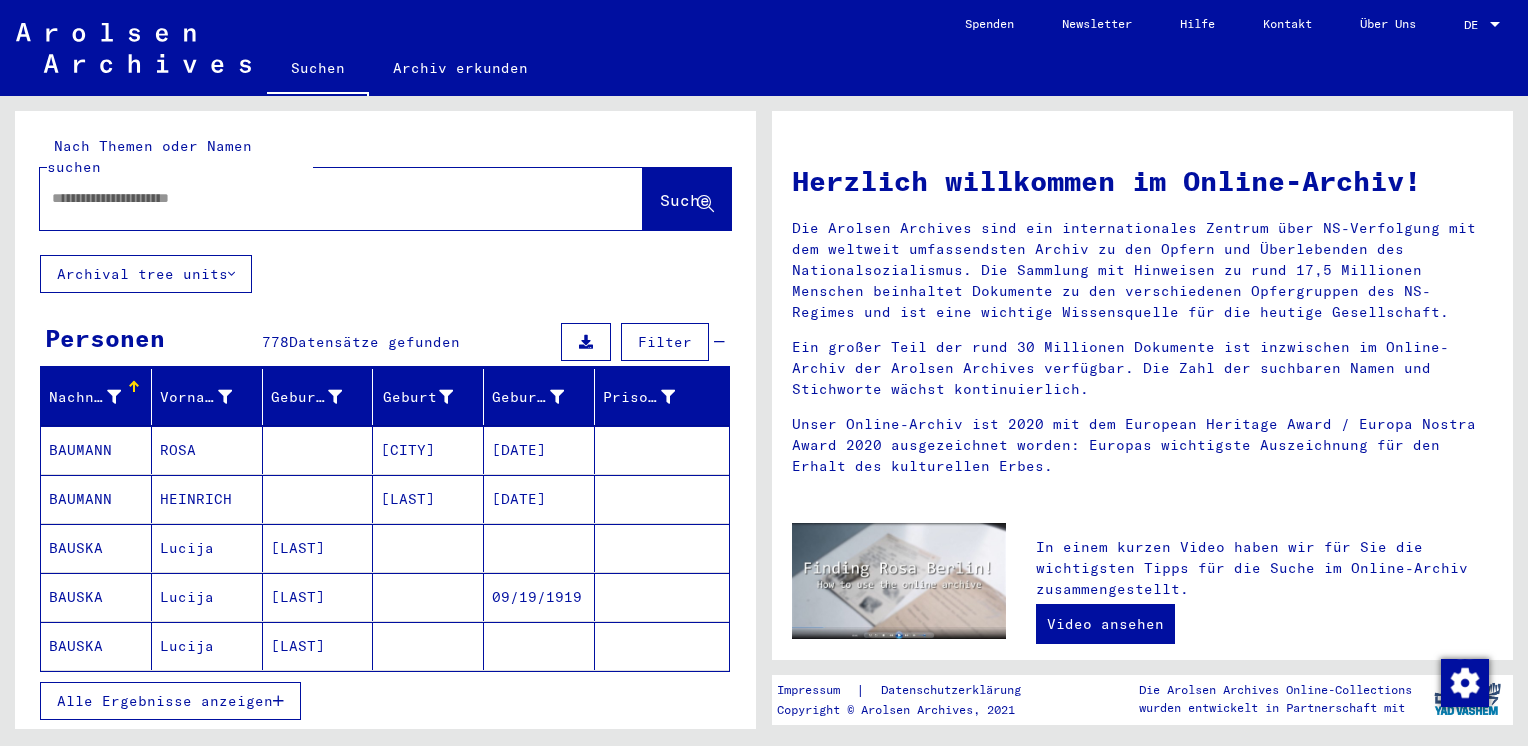 click at bounding box center (317, 198) 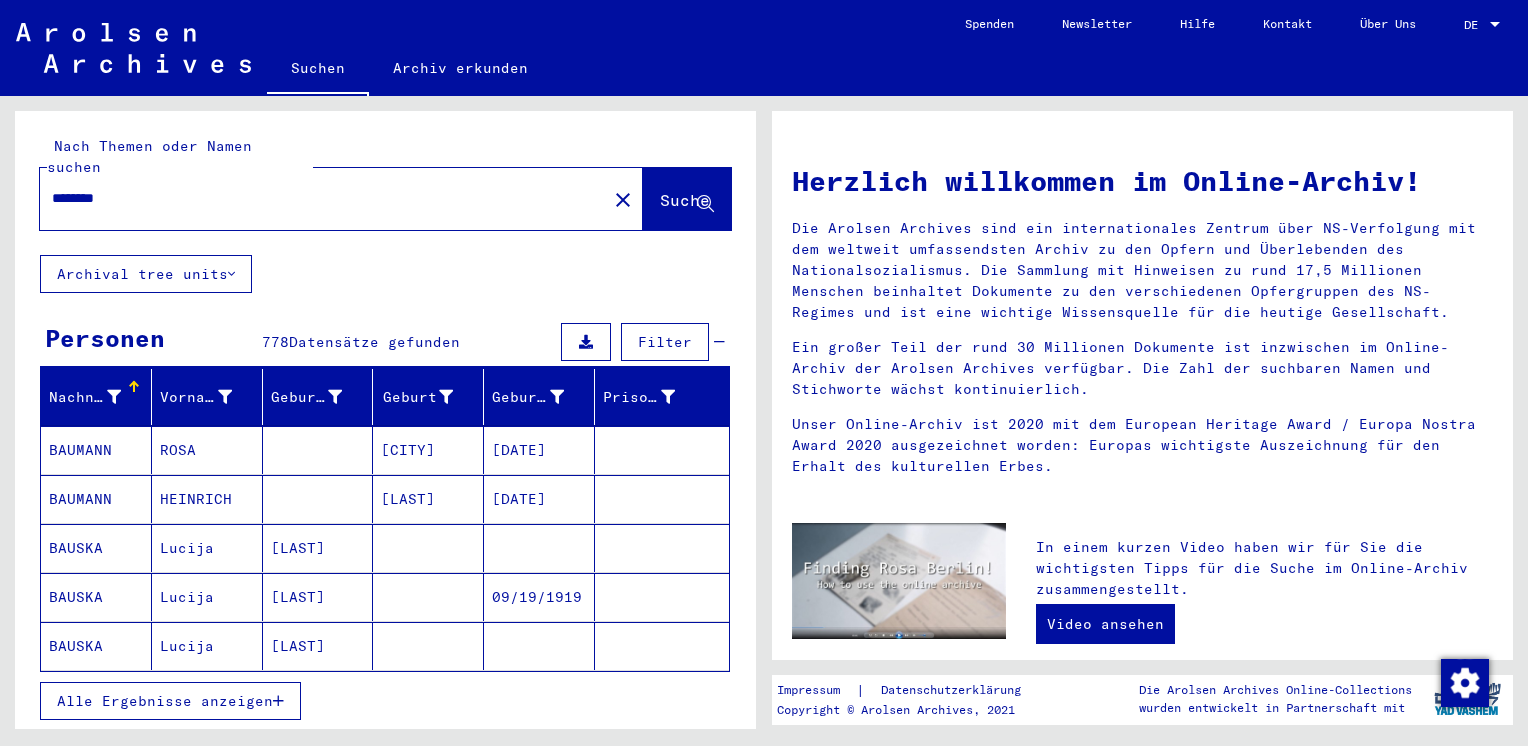 type on "*******" 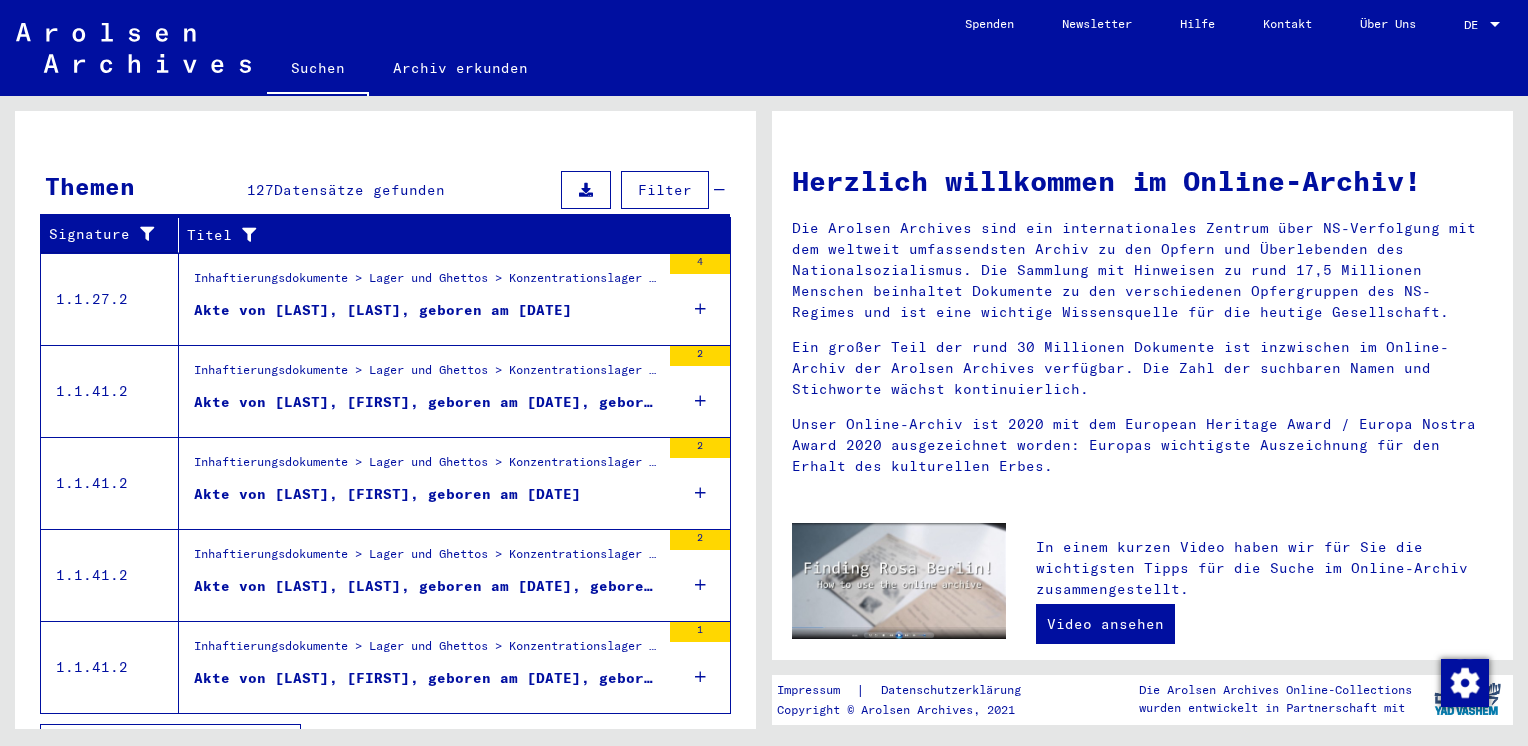 scroll, scrollTop: 348, scrollLeft: 0, axis: vertical 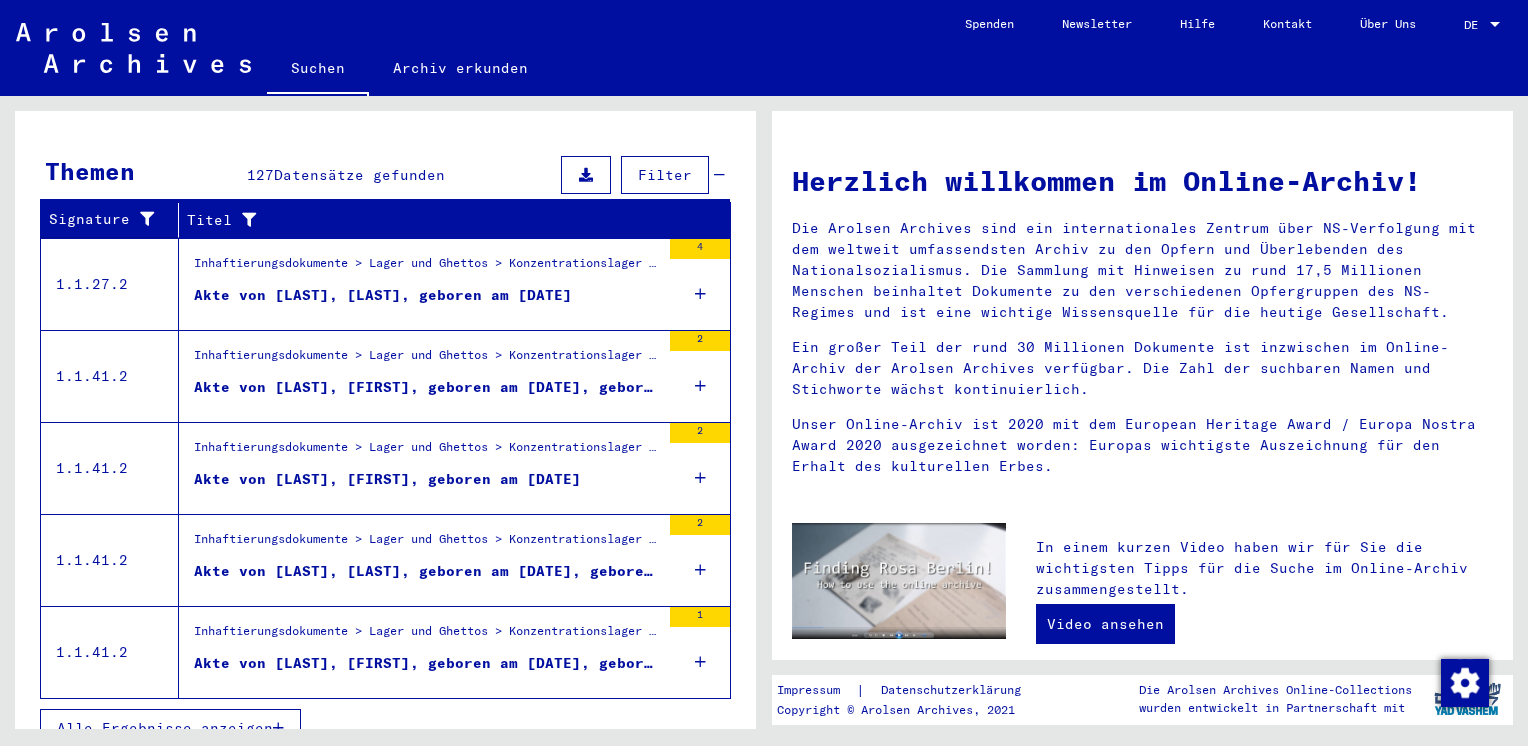 click on "Alle Ergebnisse anzeigen" at bounding box center (165, 728) 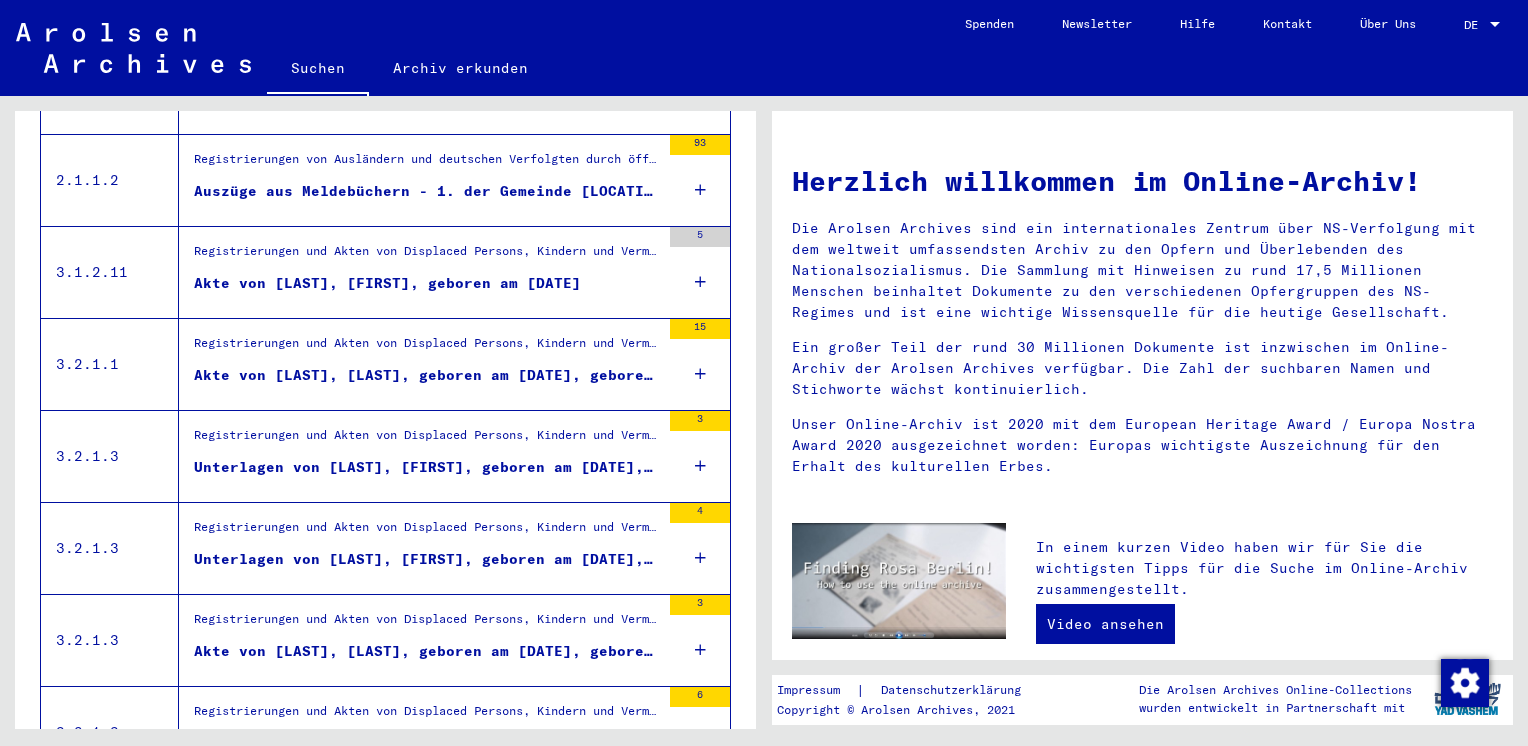 scroll, scrollTop: 2178, scrollLeft: 0, axis: vertical 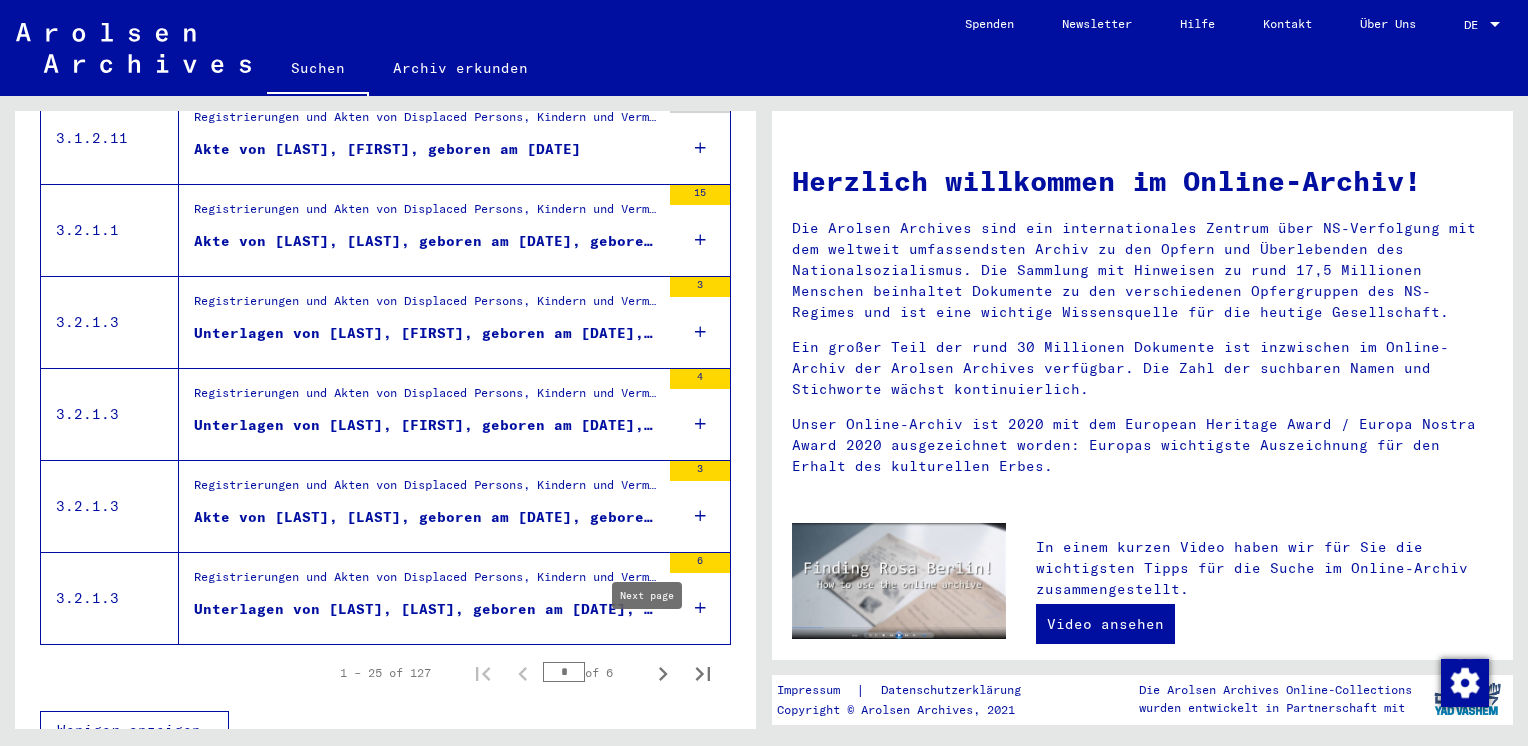 click 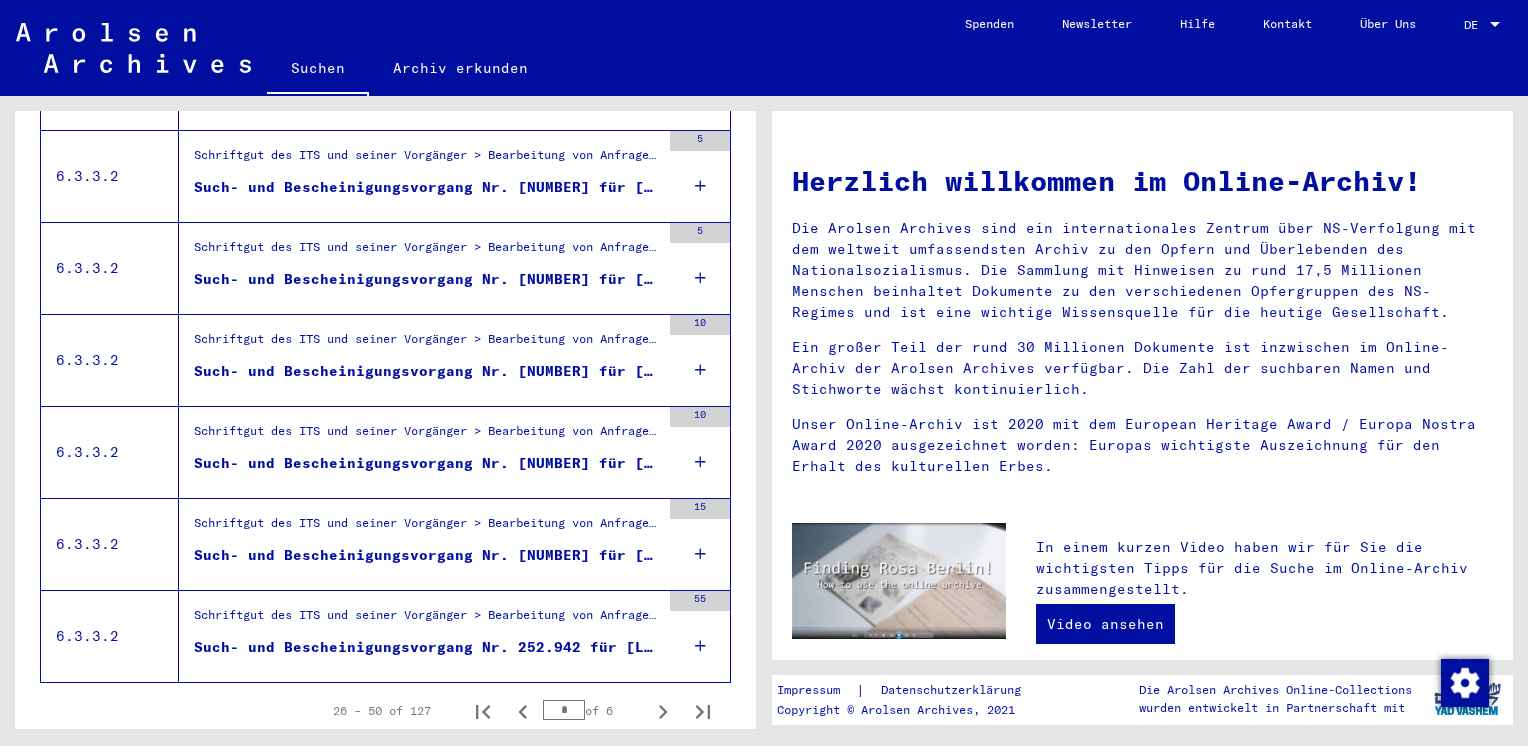 scroll, scrollTop: 2131, scrollLeft: 0, axis: vertical 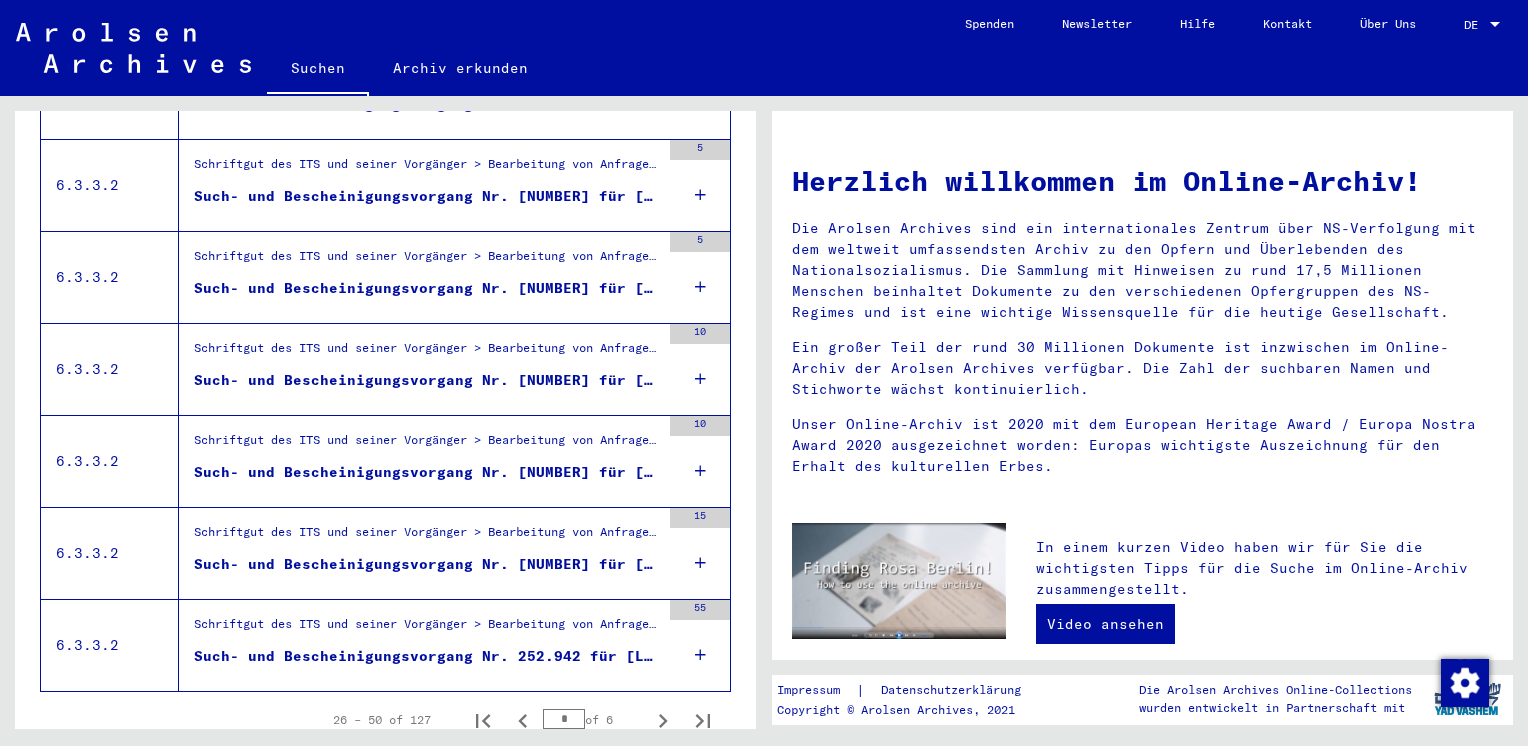 click on "Such- und Bescheinigungsvorgang Nr. [NUMBER] für [LAST], [LAST] geboren [DATE]" at bounding box center [427, 564] 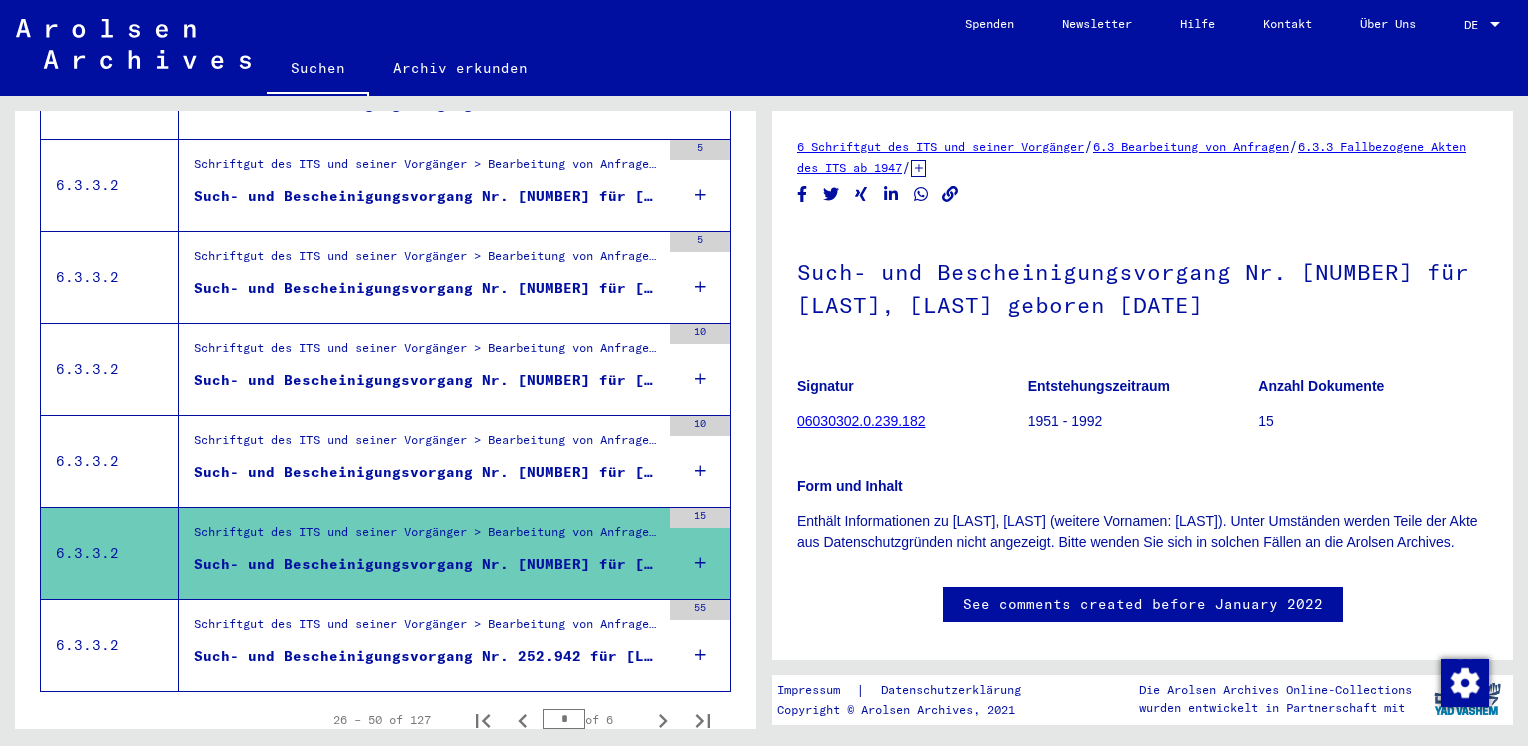 scroll, scrollTop: 0, scrollLeft: 0, axis: both 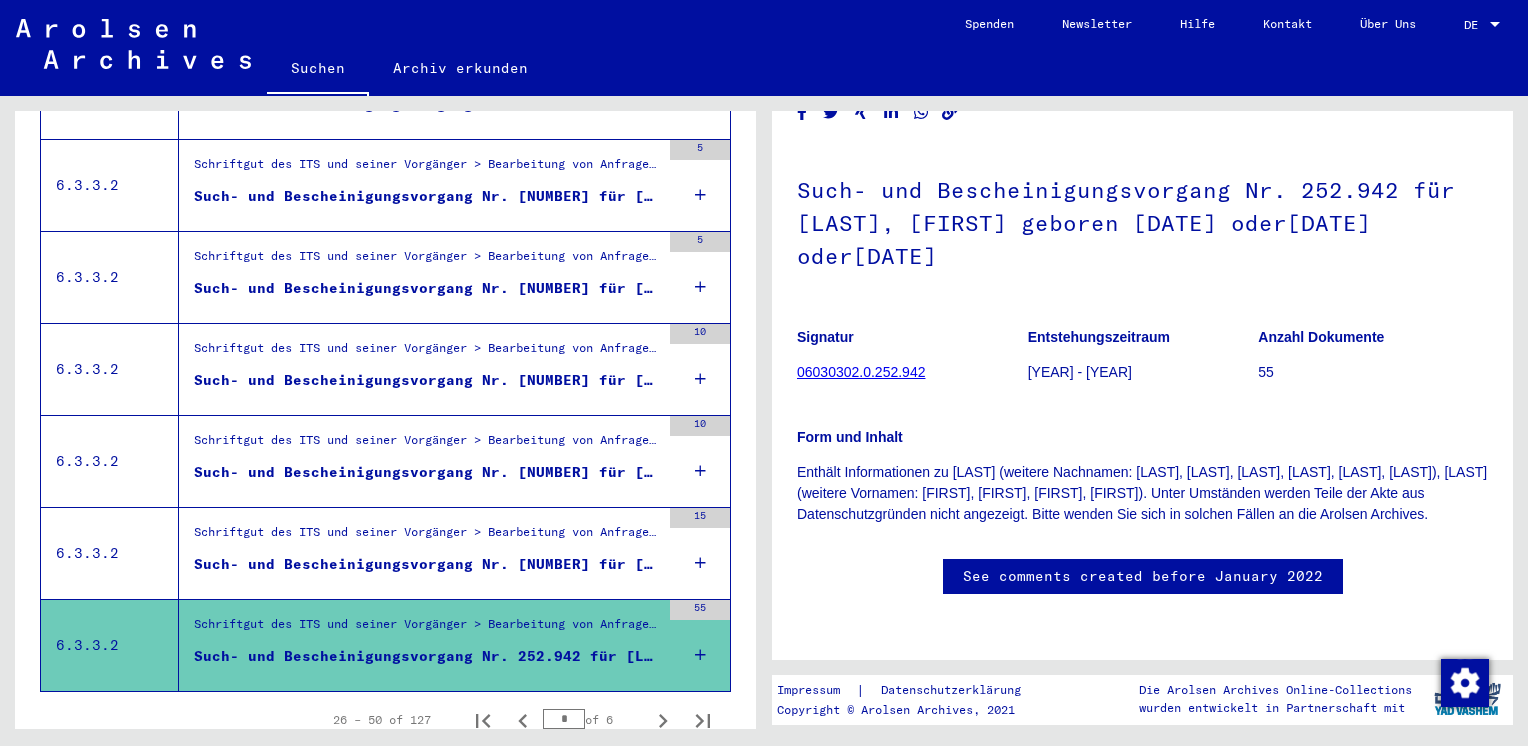 click on "Such- und Bescheinigungsvorgang Nr. [NUMBER] für [LAST], [LAST] geboren [DATE]" at bounding box center [427, 380] 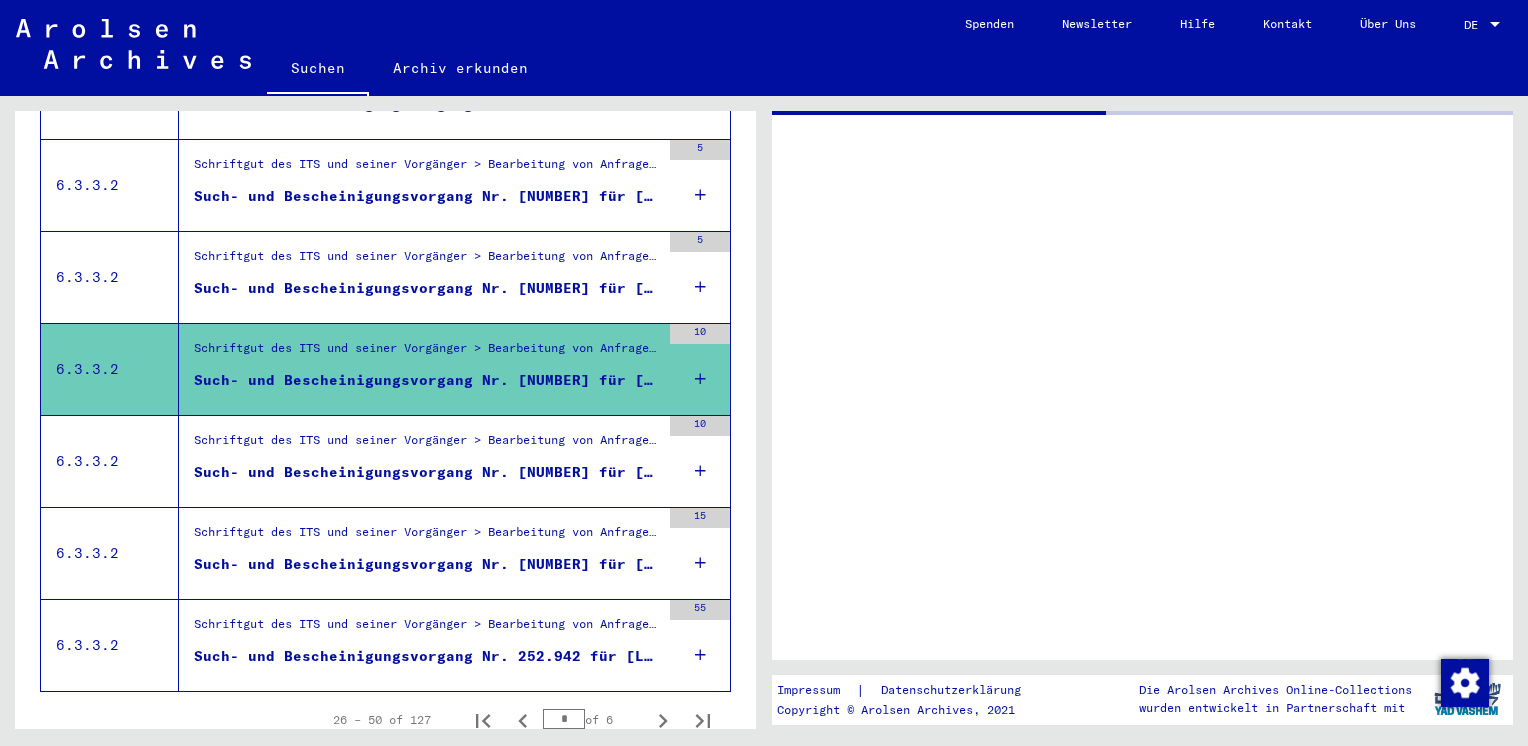scroll, scrollTop: 0, scrollLeft: 0, axis: both 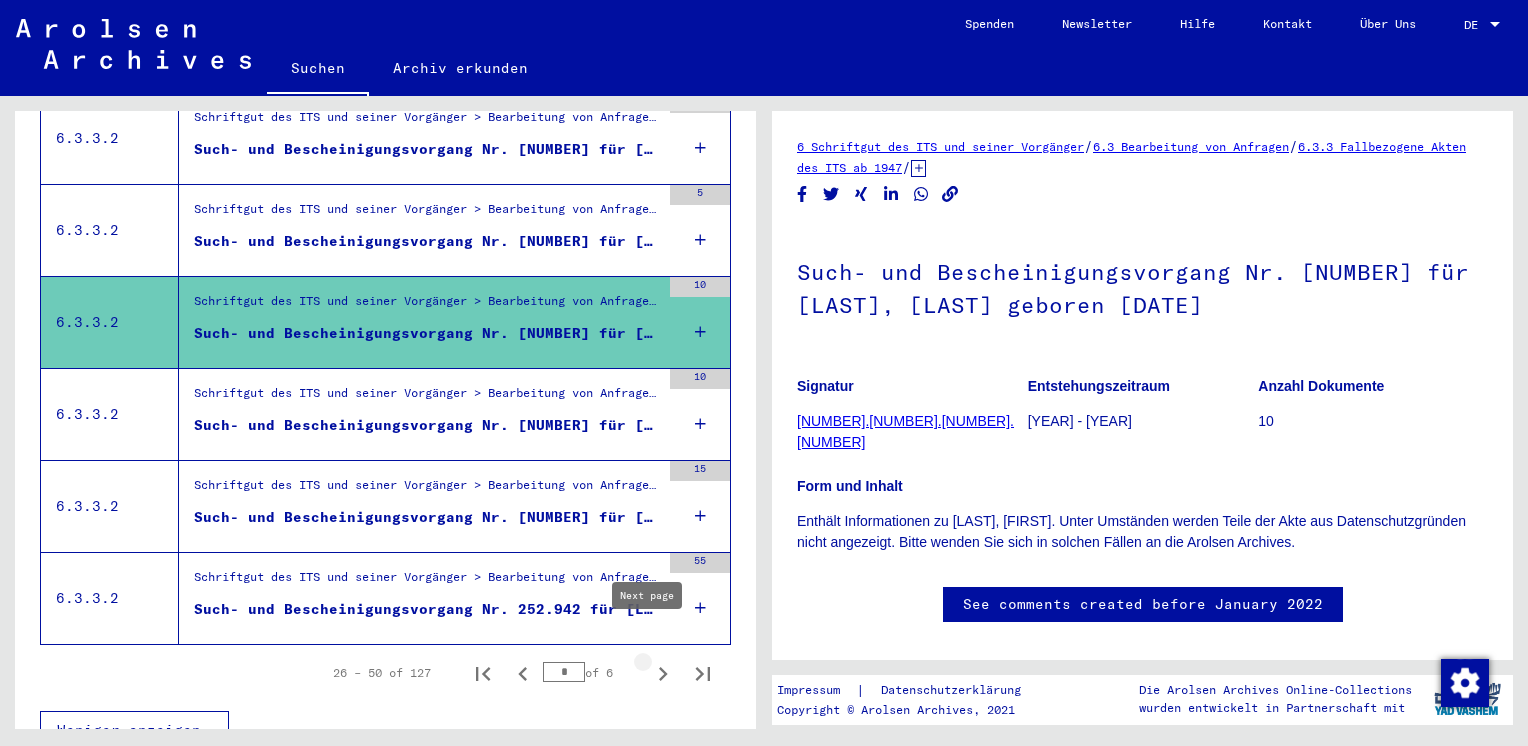 click 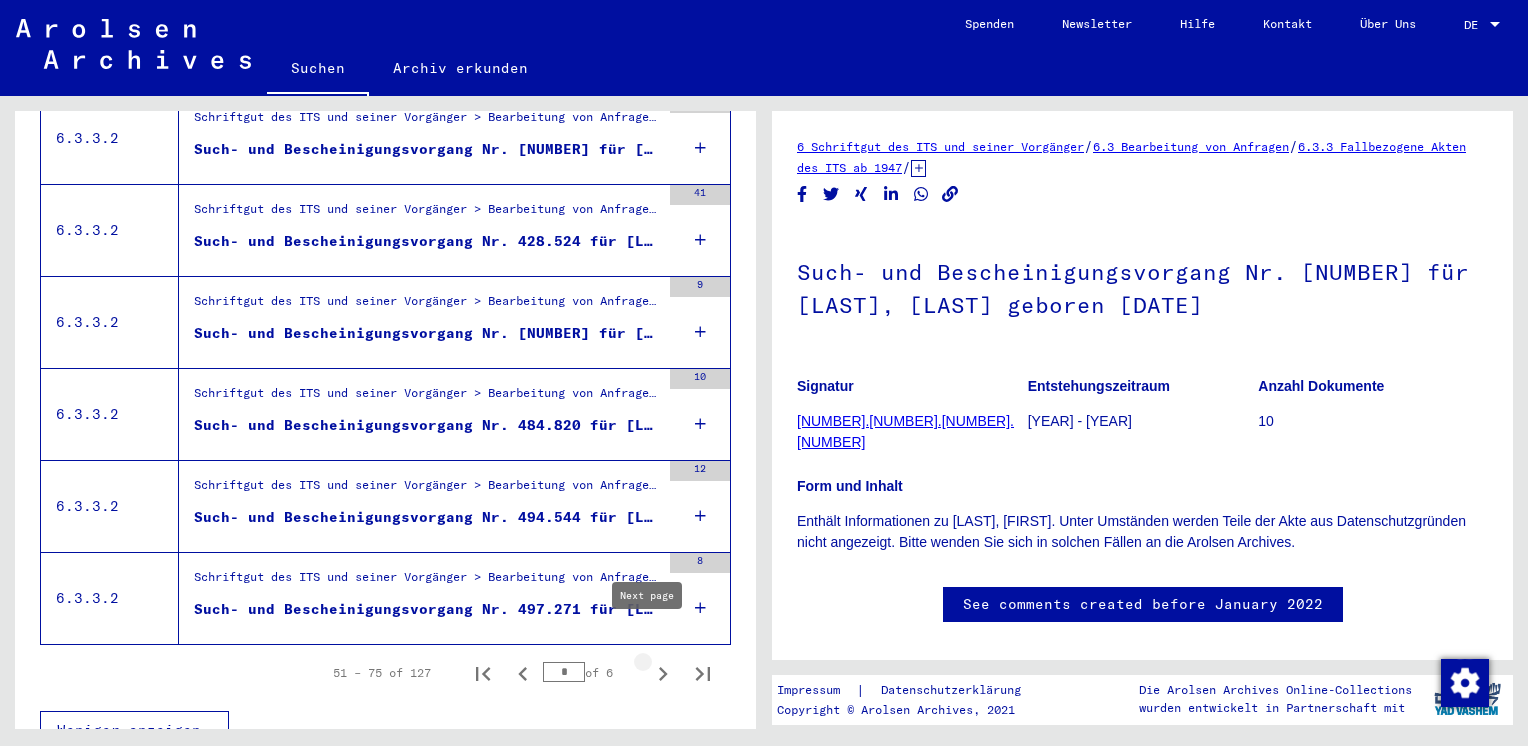 click 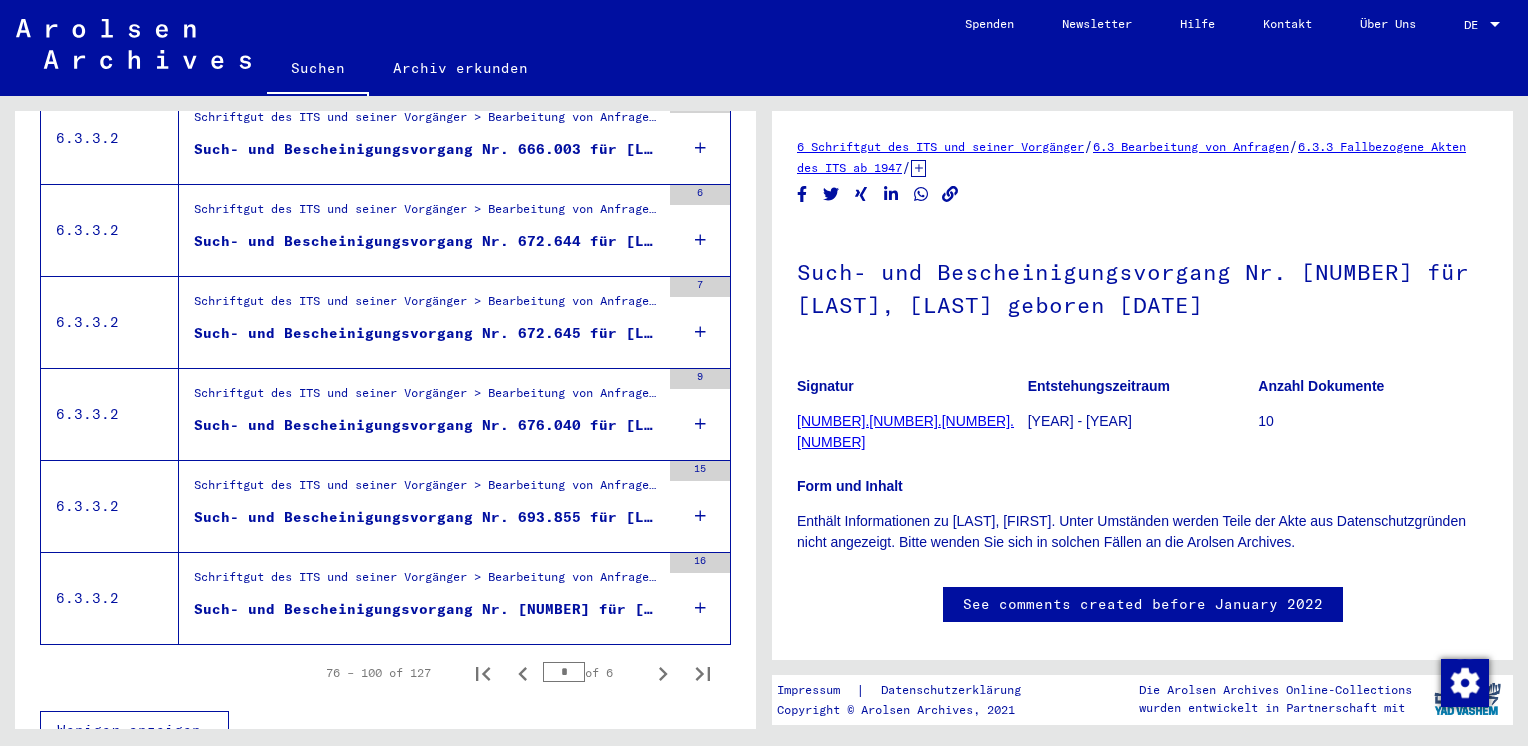click on "Schriftgut des ITS und seiner Vorgänger > Bearbeitung von Anfragen > Fallbezogene Akten des ITS ab 1947 > T/D-Fallablage > Such- und Bescheinigungsvorgänge mit den (T/D-) Nummern von 500.000 bis 749.999 > Such- und Bescheinigungsvorgänge mit den (T/D-) Nummern von 700.500 bis 700.999 Such- und Bescheinigungsvorgang Nr. [NUMBER] für [LAST], [LAST] geboren [DATE]" at bounding box center (419, 598) 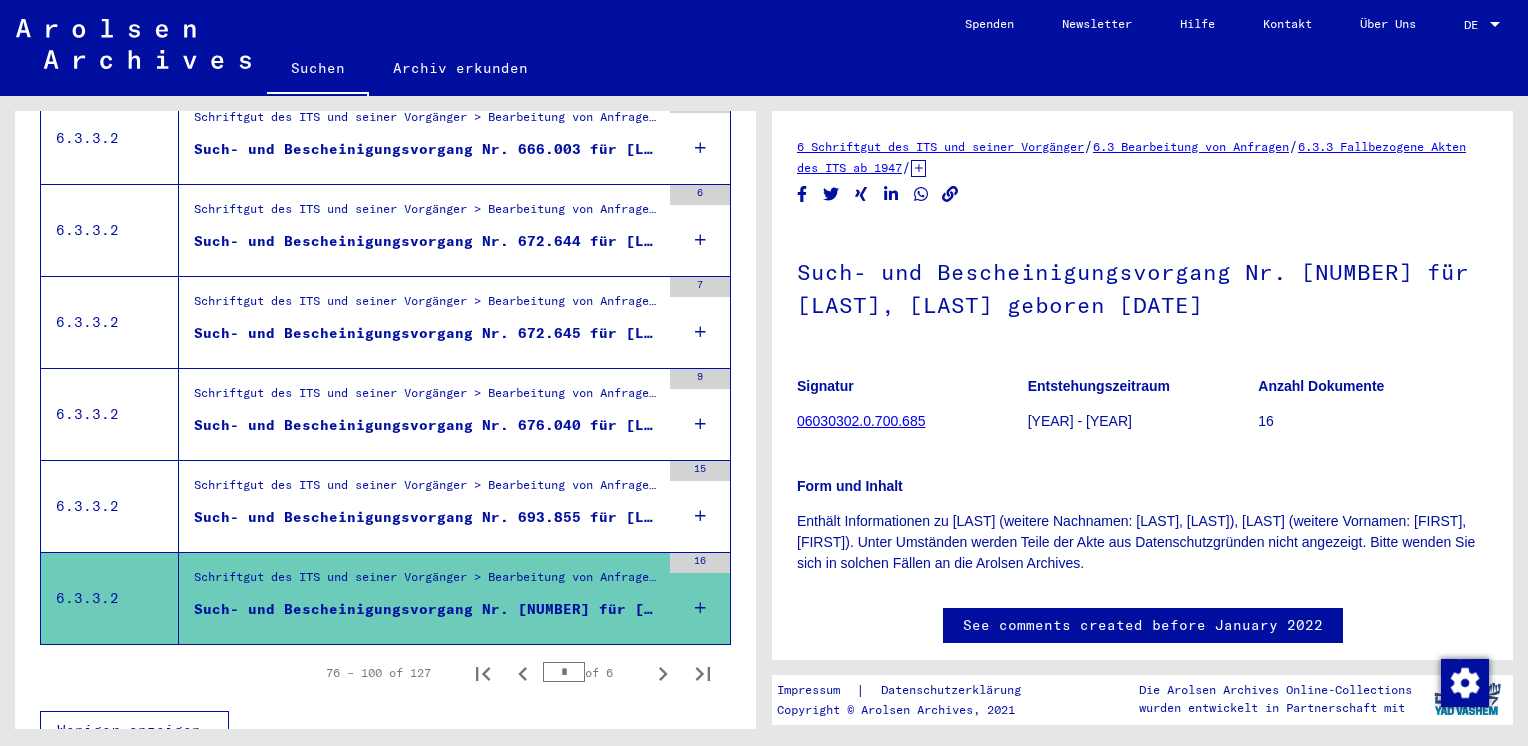 scroll, scrollTop: 0, scrollLeft: 0, axis: both 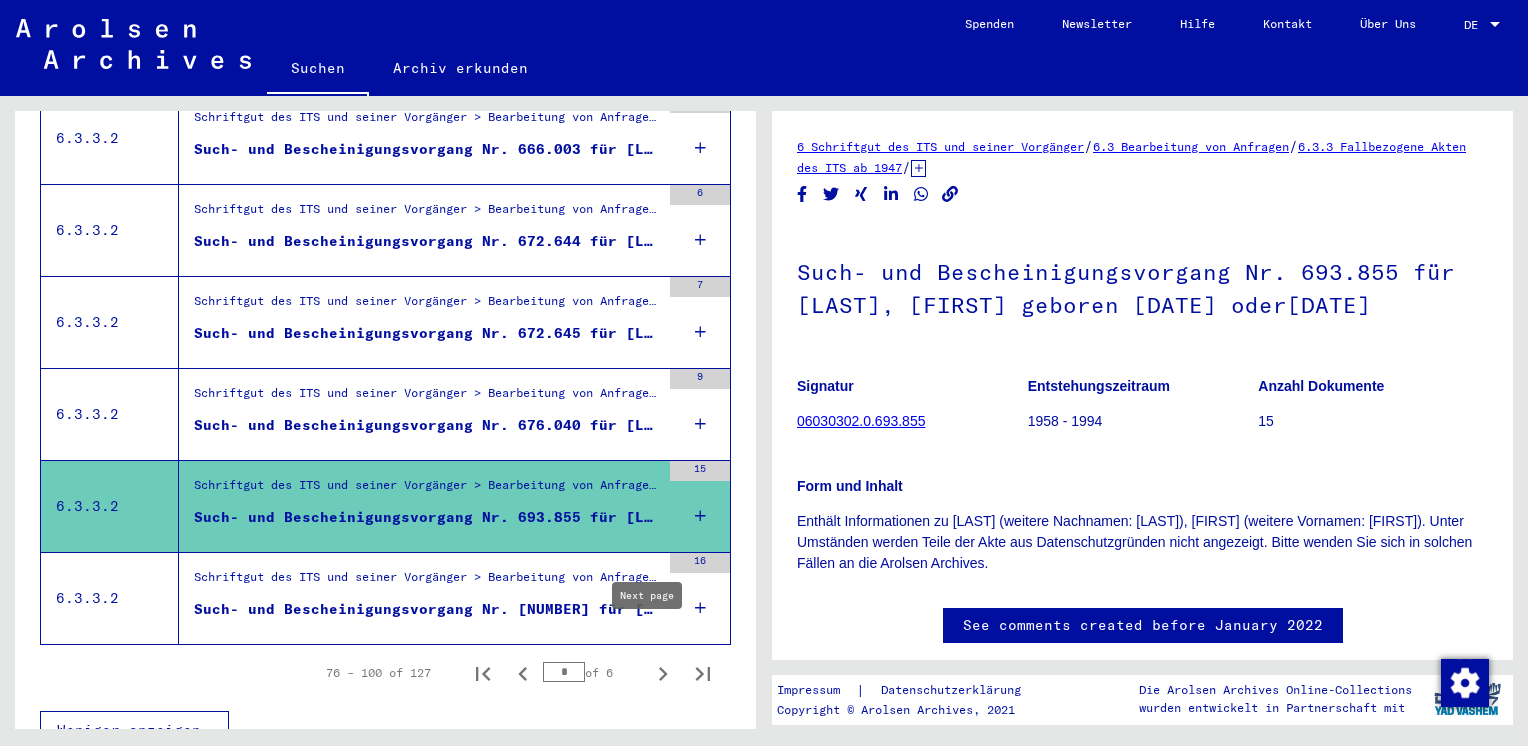 click 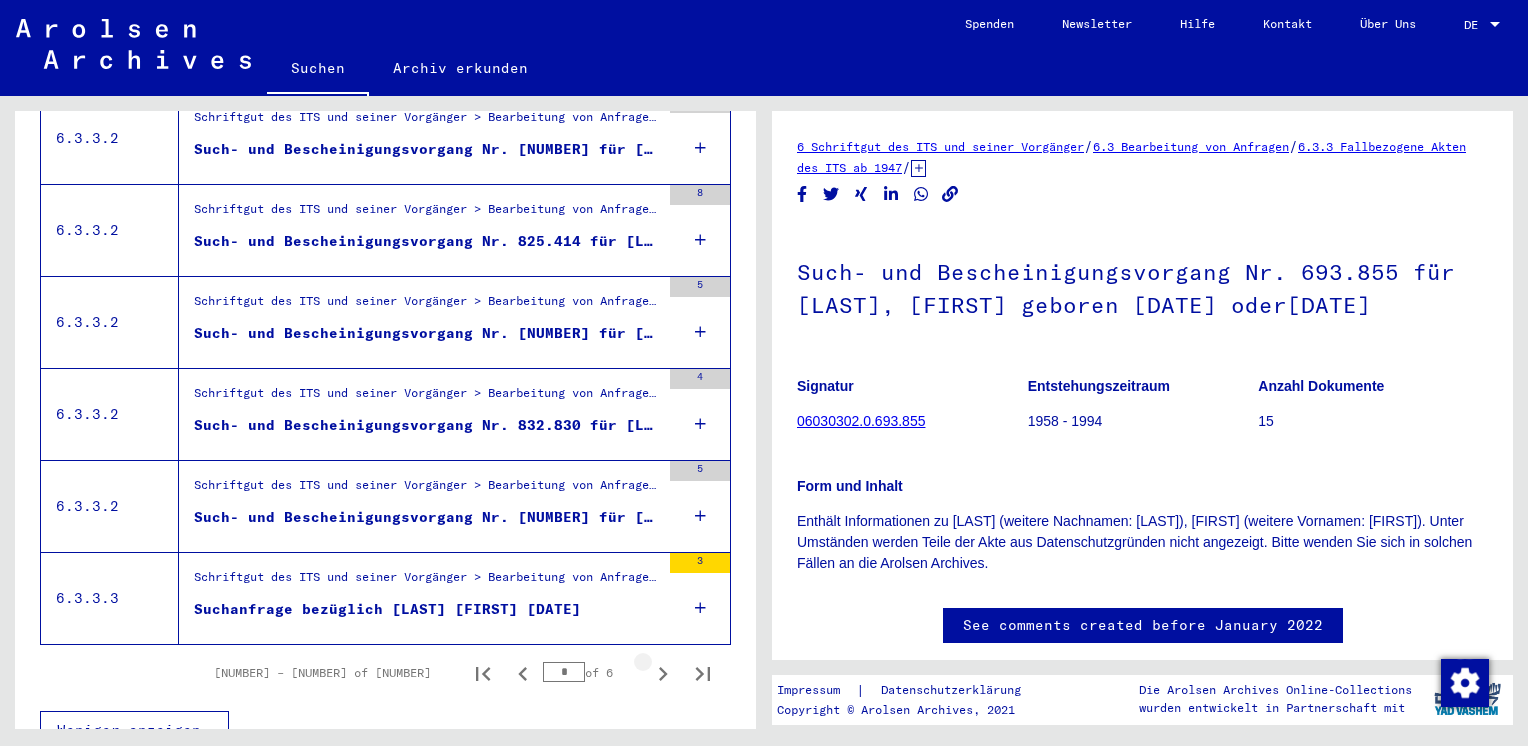 click 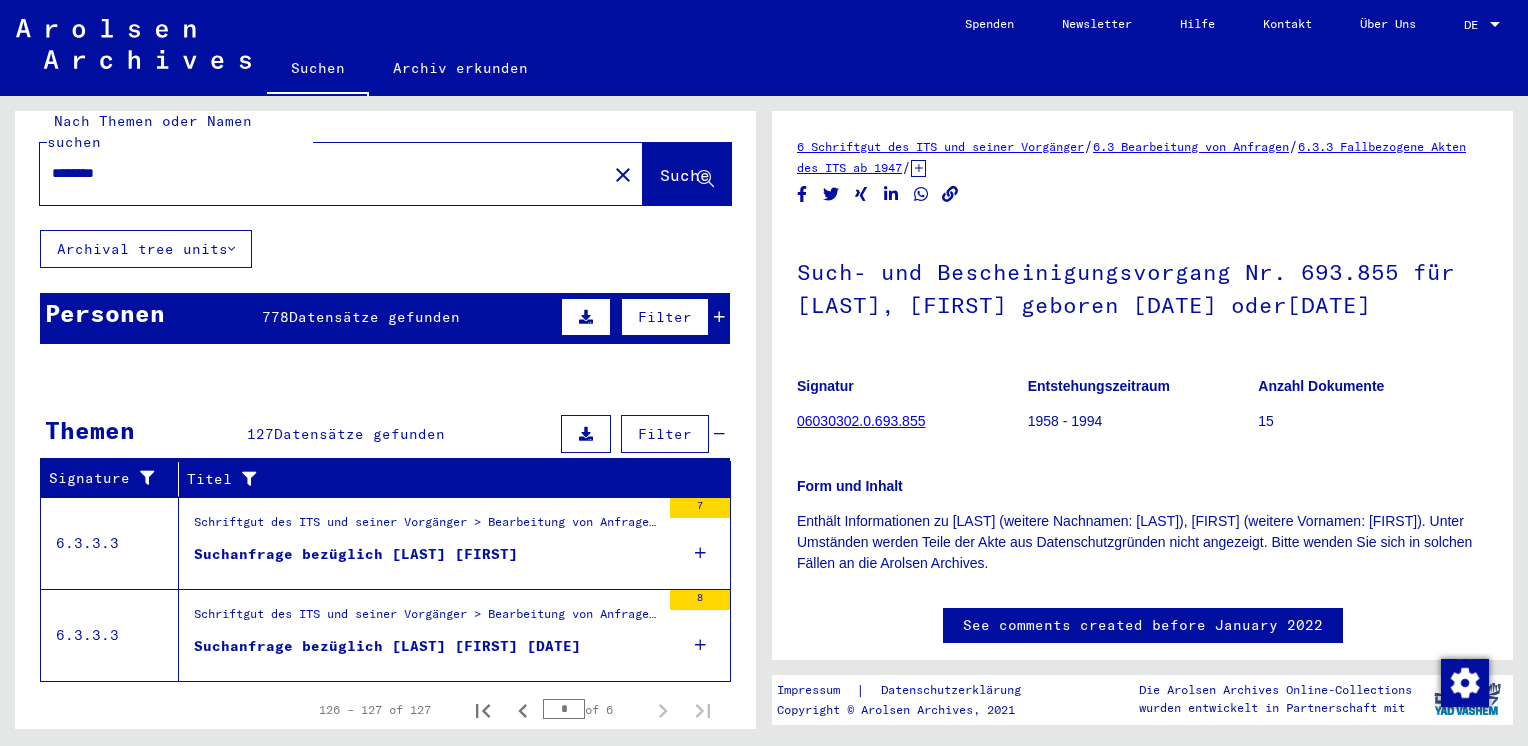 scroll, scrollTop: 0, scrollLeft: 0, axis: both 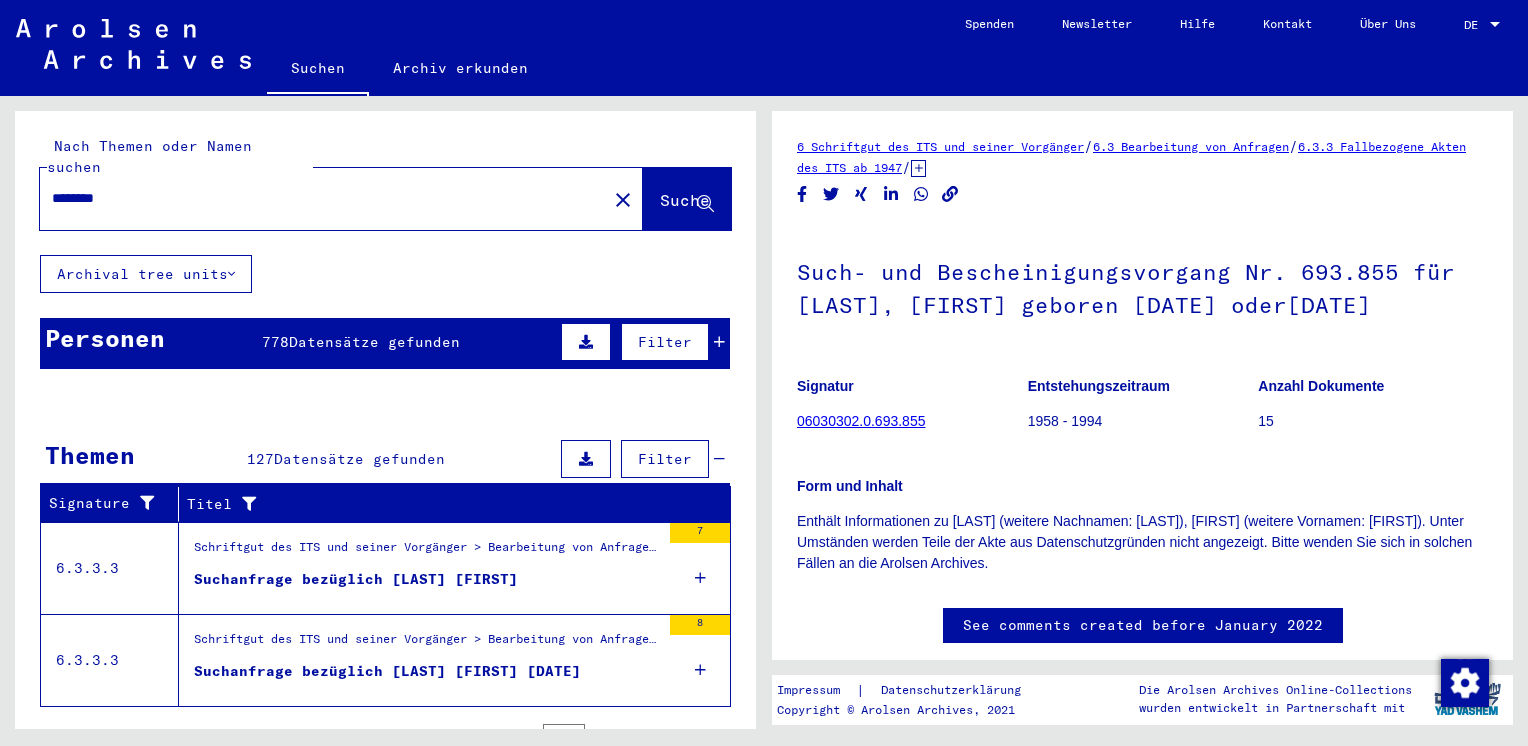 click on "*******" 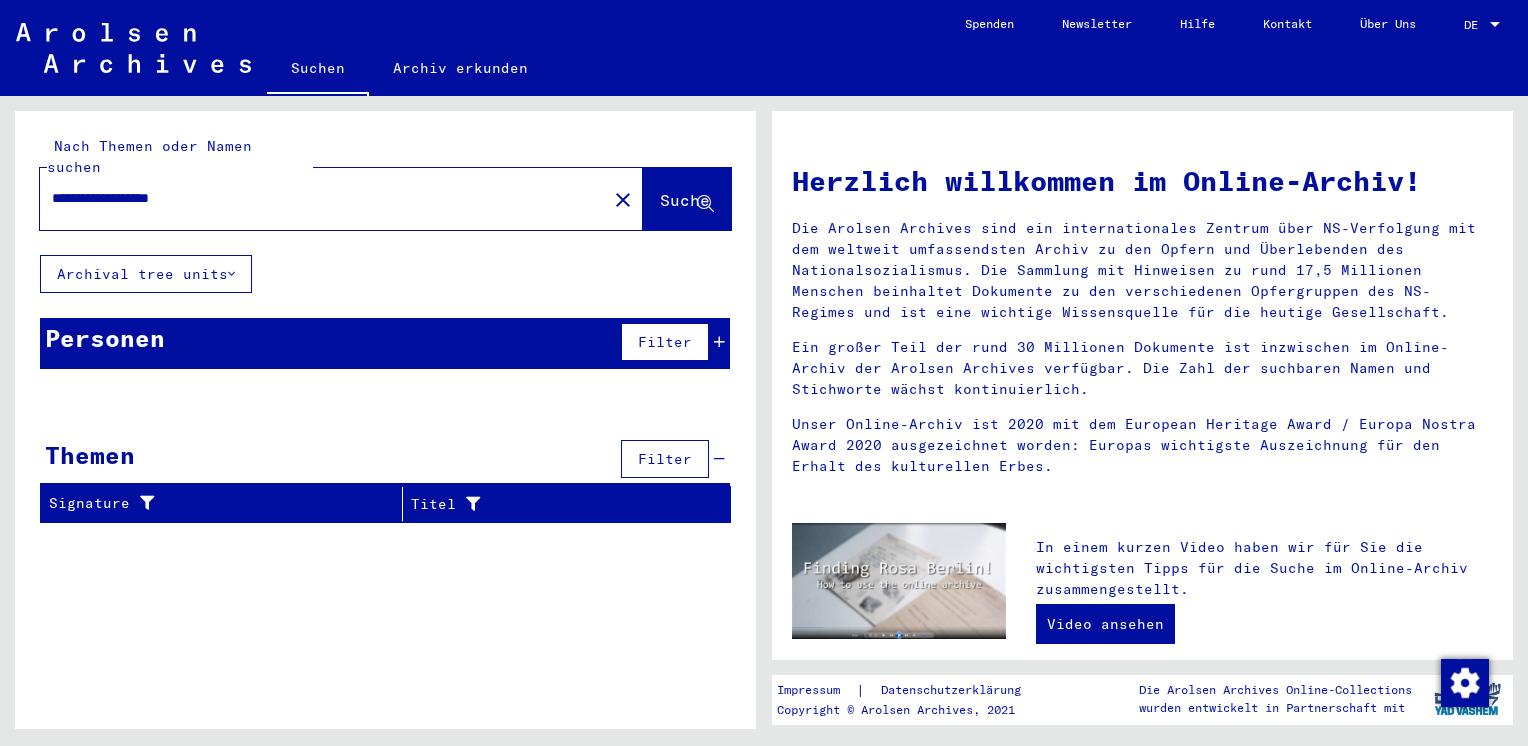 click on "**********" at bounding box center (317, 198) 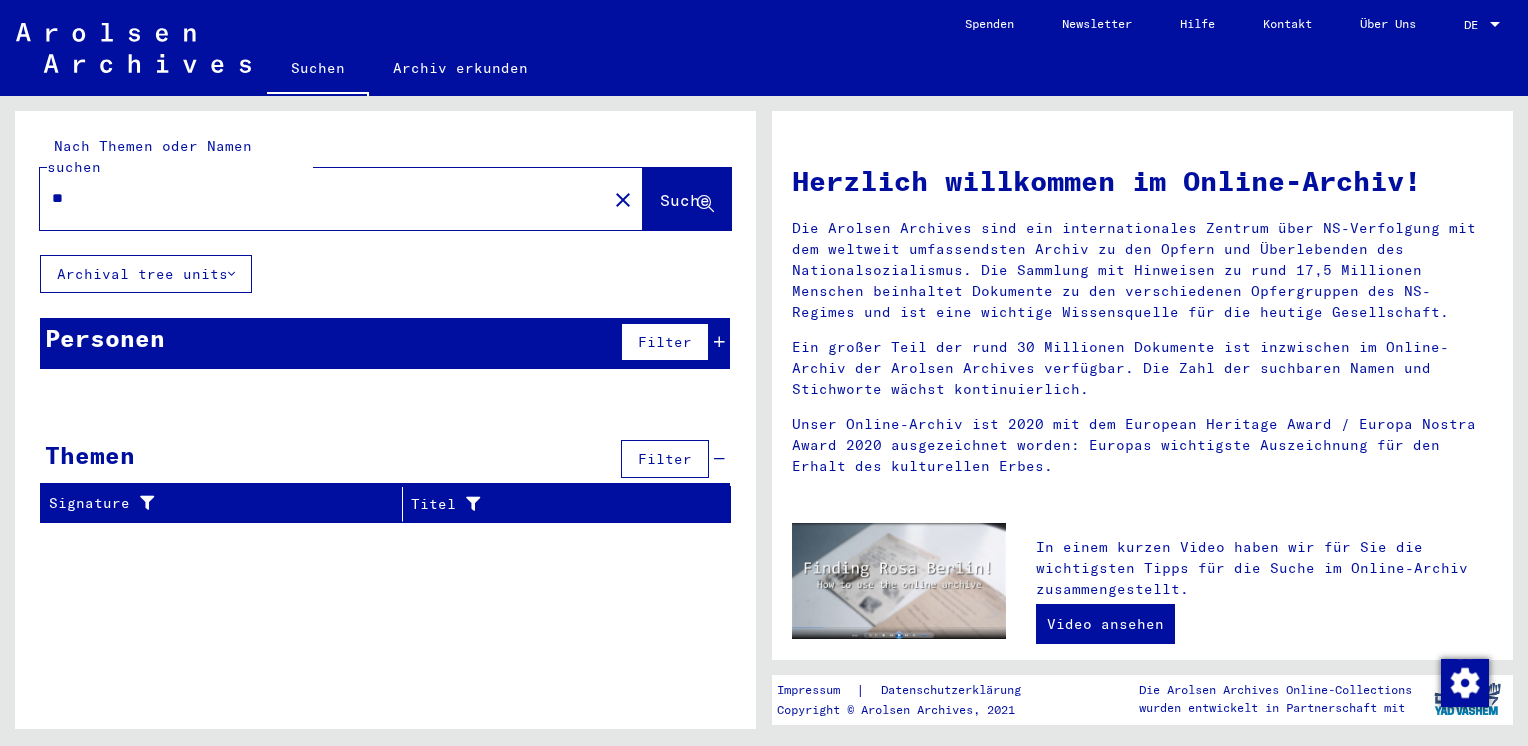 type on "*" 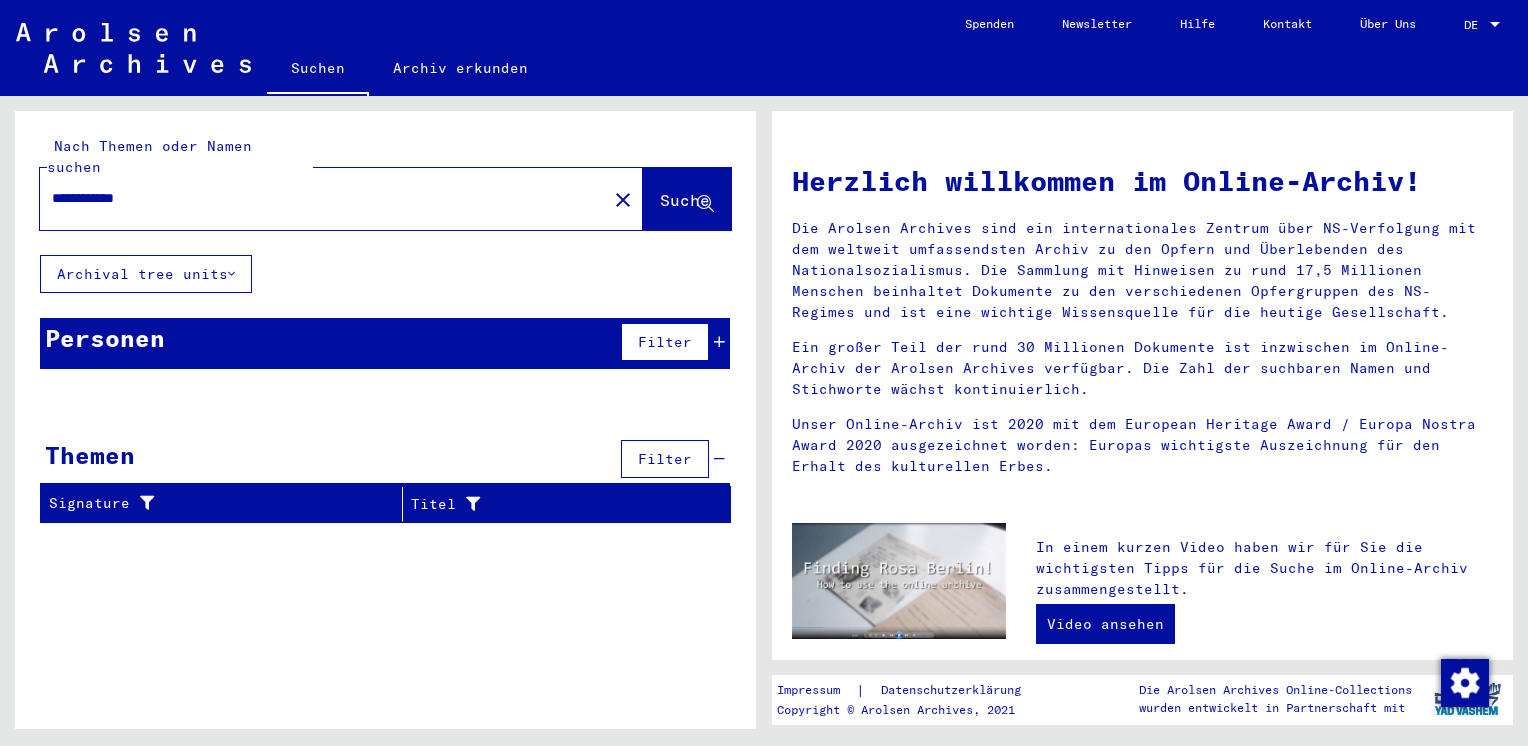 type on "**********" 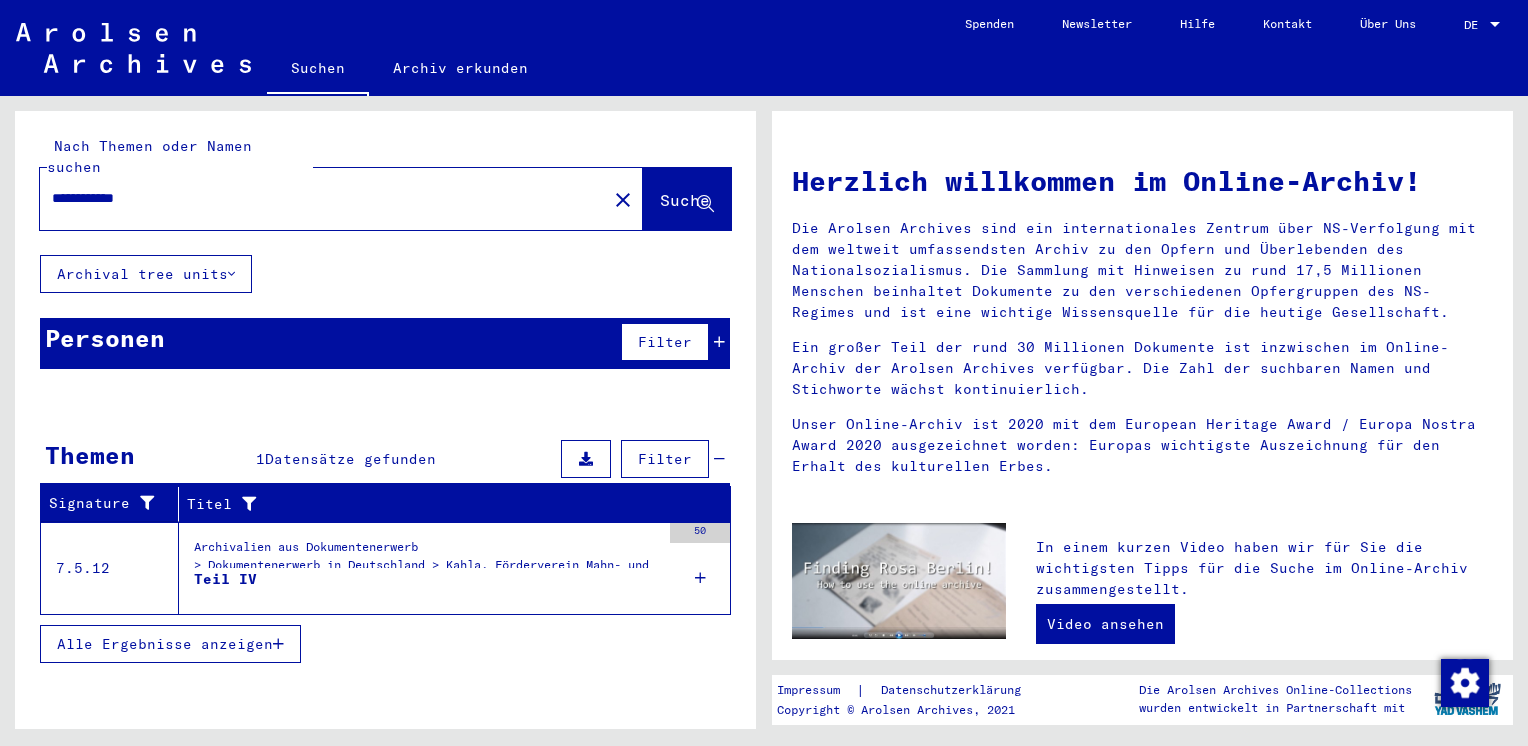 click on "Archivalien aus Dokumentenerwerb  > Dokumentenerwerb in Deutschland > Kahla, Förderverein Mahn- und Gedenkstätte Walpersberg e.V. > Technische Zeichnungen von Betrieben der REIMAHG" at bounding box center (427, 561) 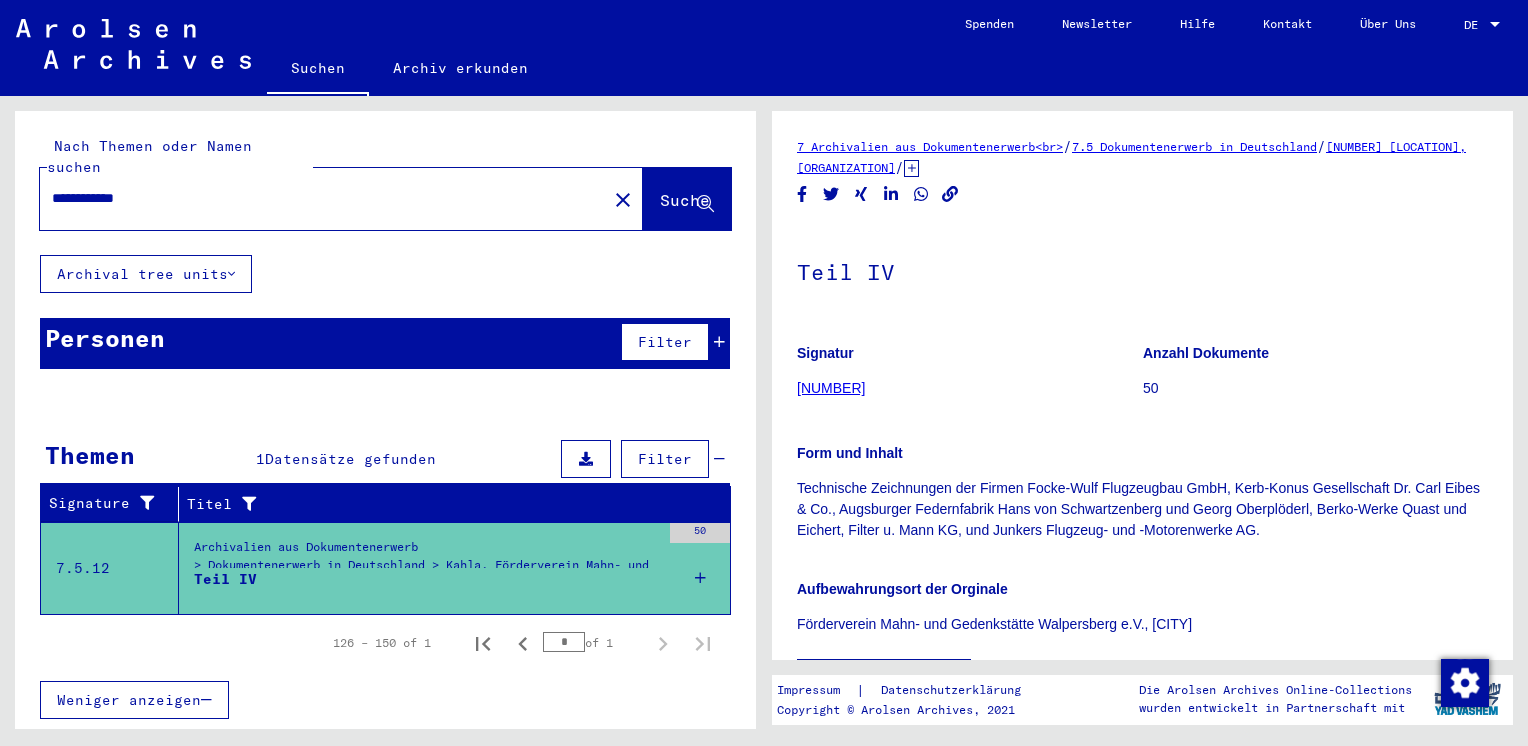 scroll, scrollTop: 0, scrollLeft: 0, axis: both 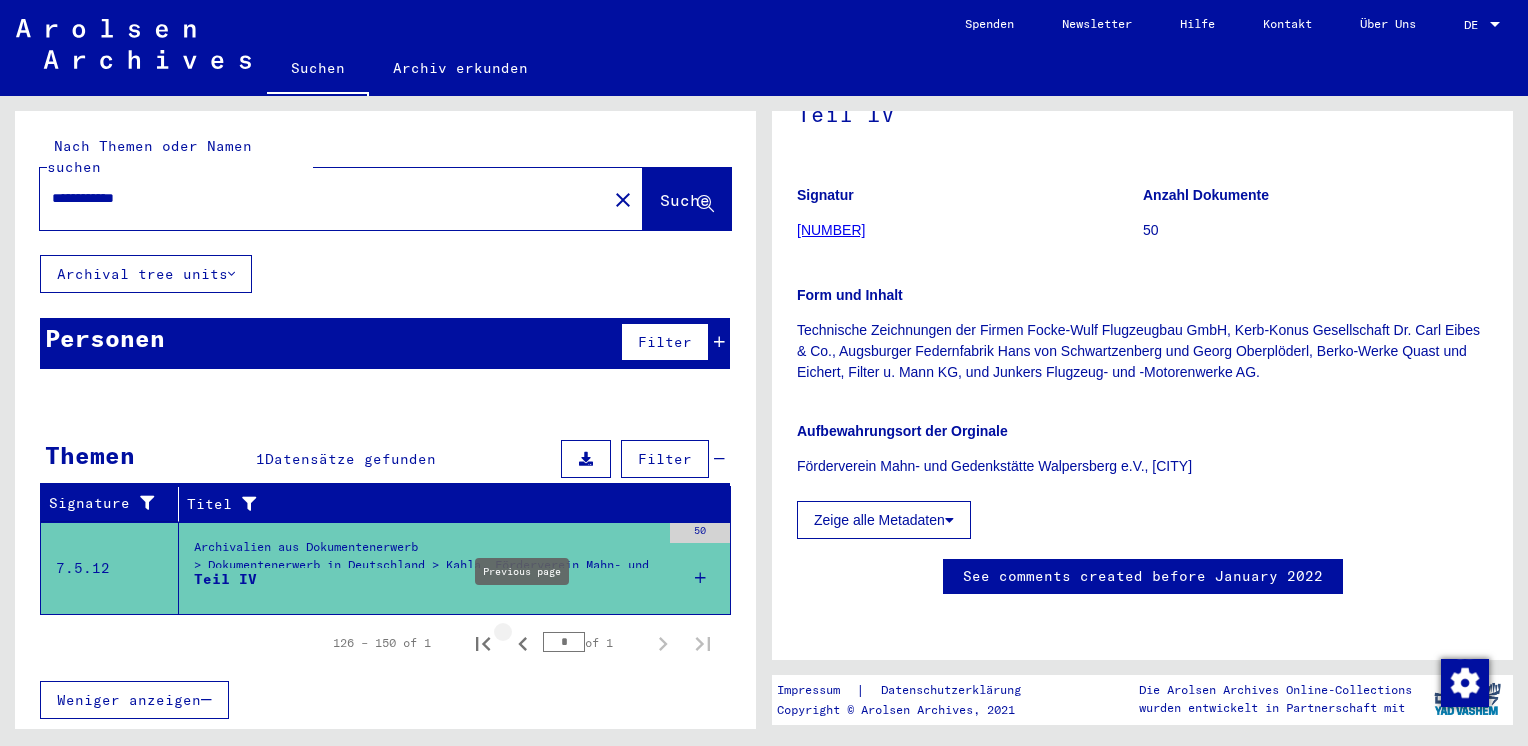click 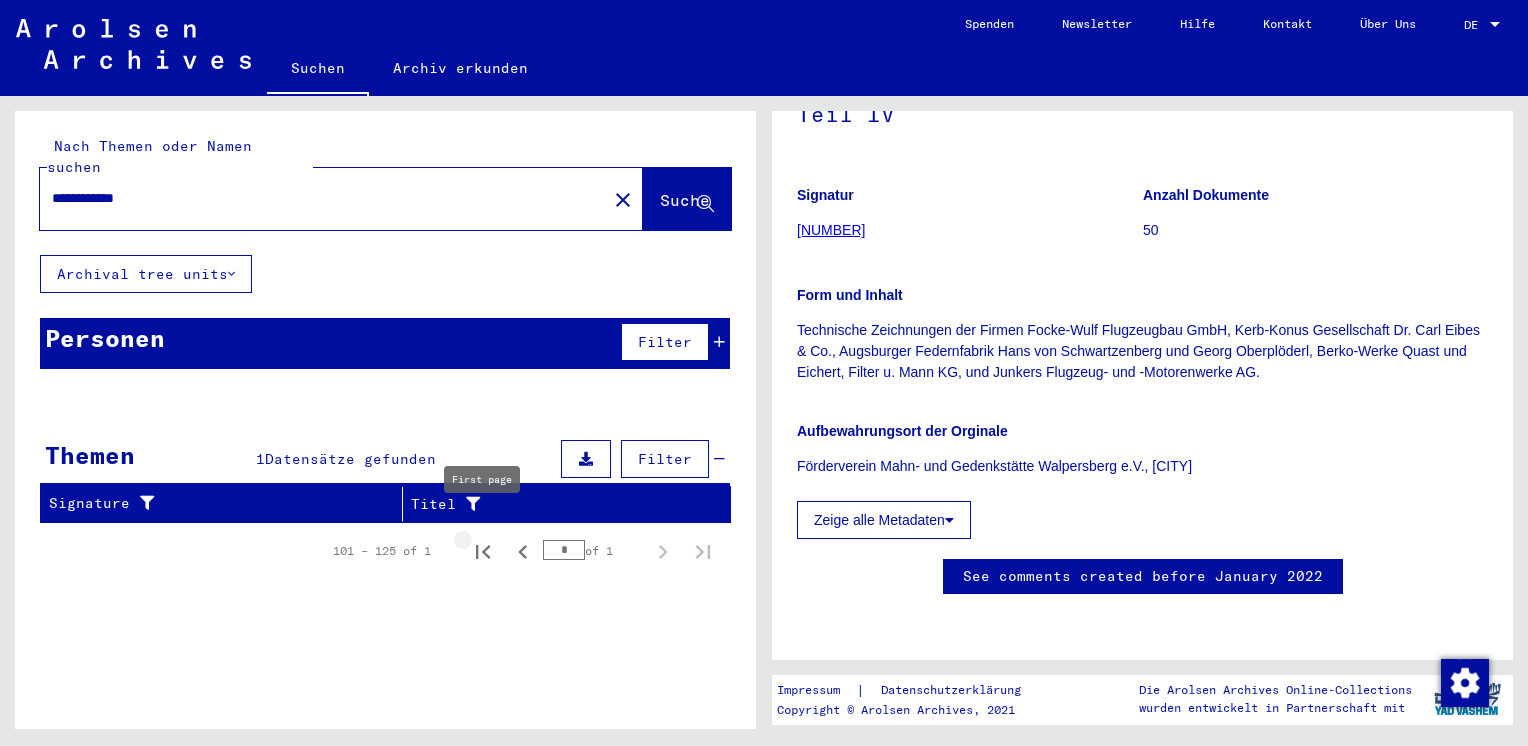 click 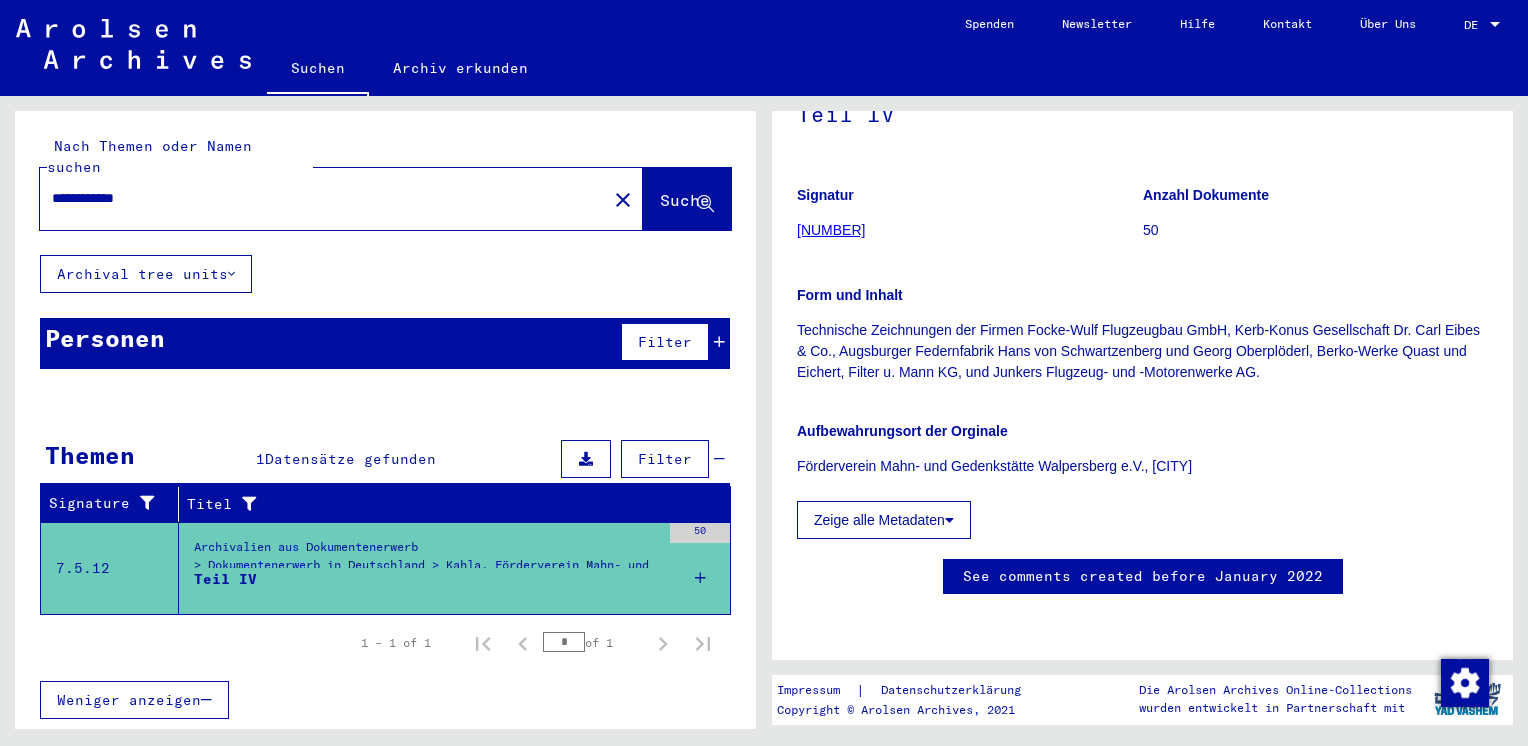 click on "Teil IV" at bounding box center [427, 584] 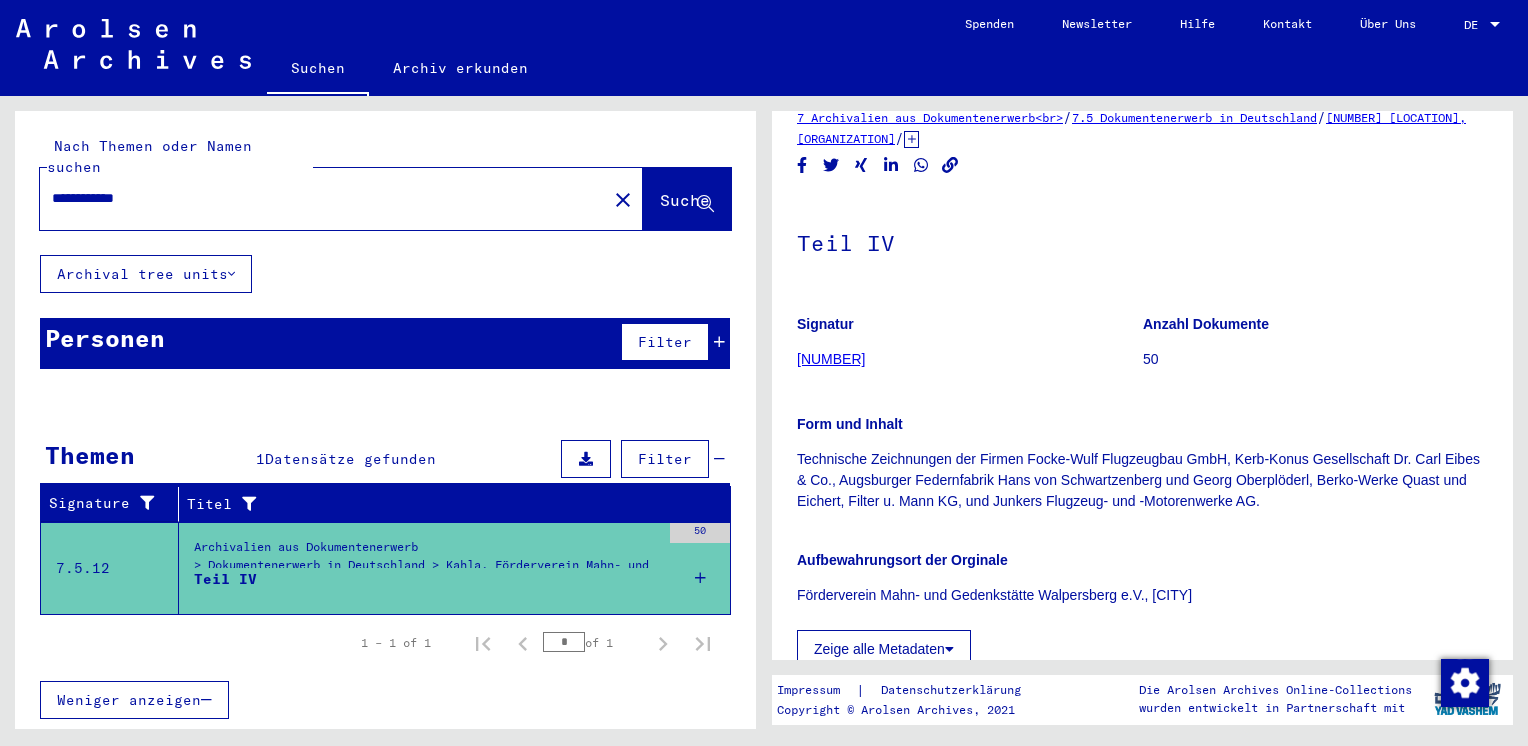 scroll, scrollTop: 0, scrollLeft: 0, axis: both 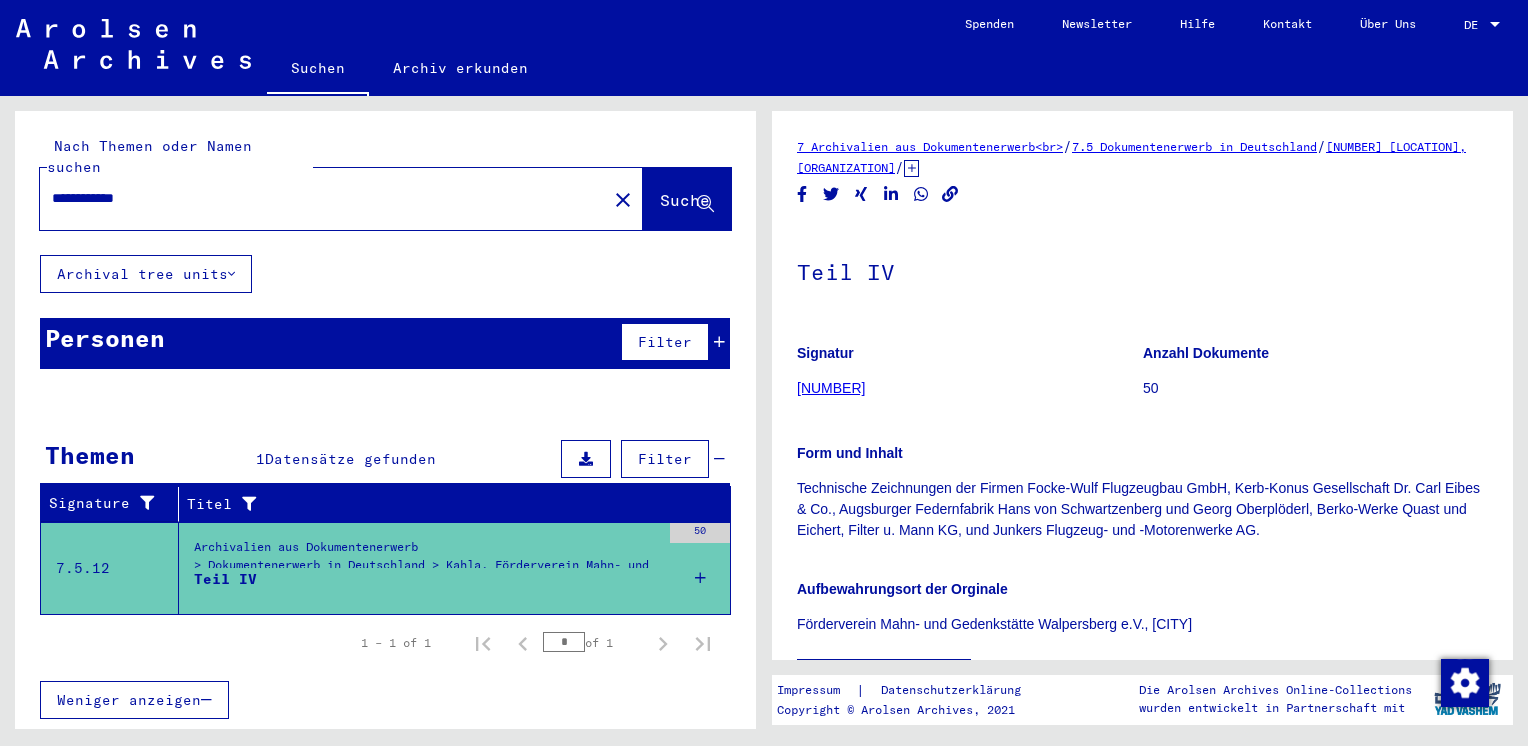 click on "[NUMBER]" 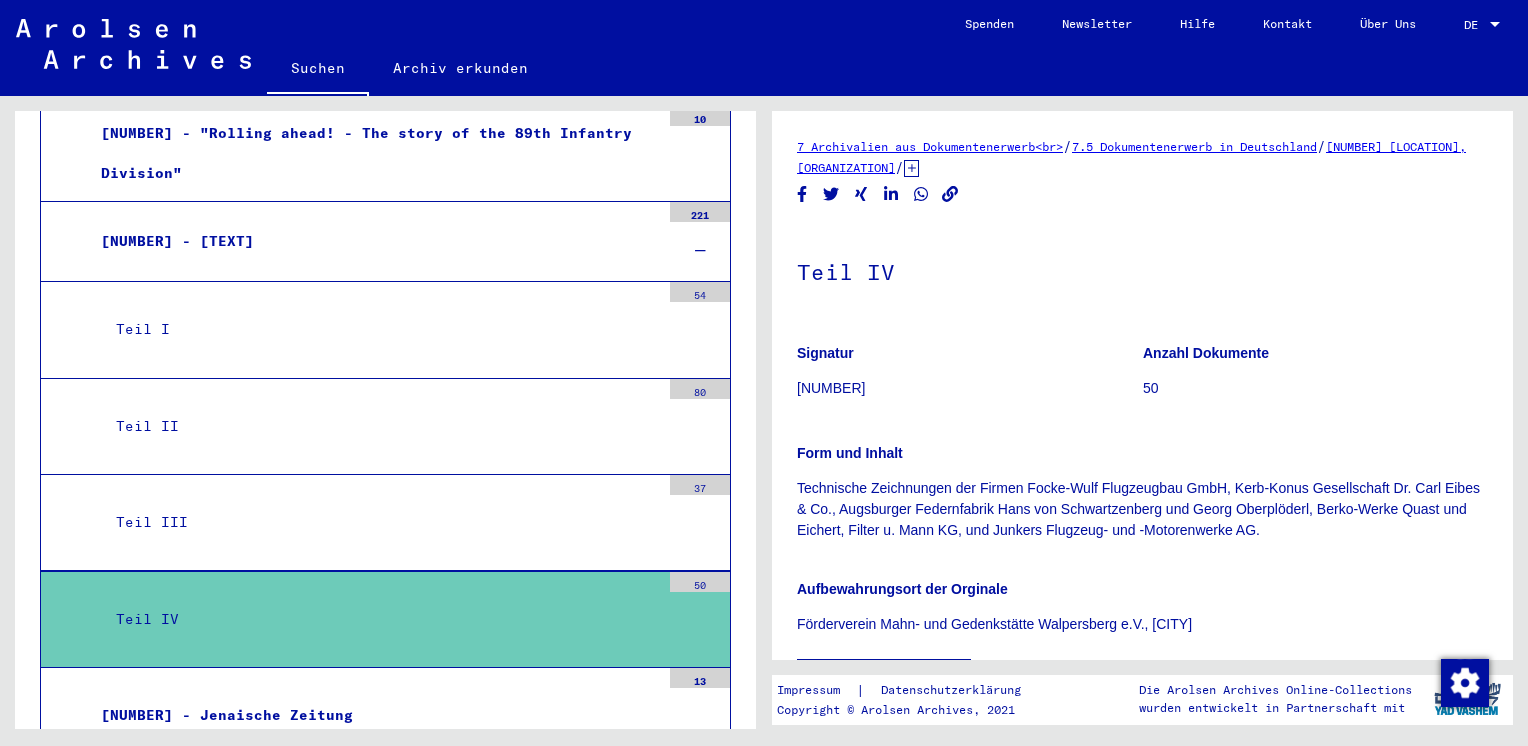 scroll, scrollTop: 2450, scrollLeft: 0, axis: vertical 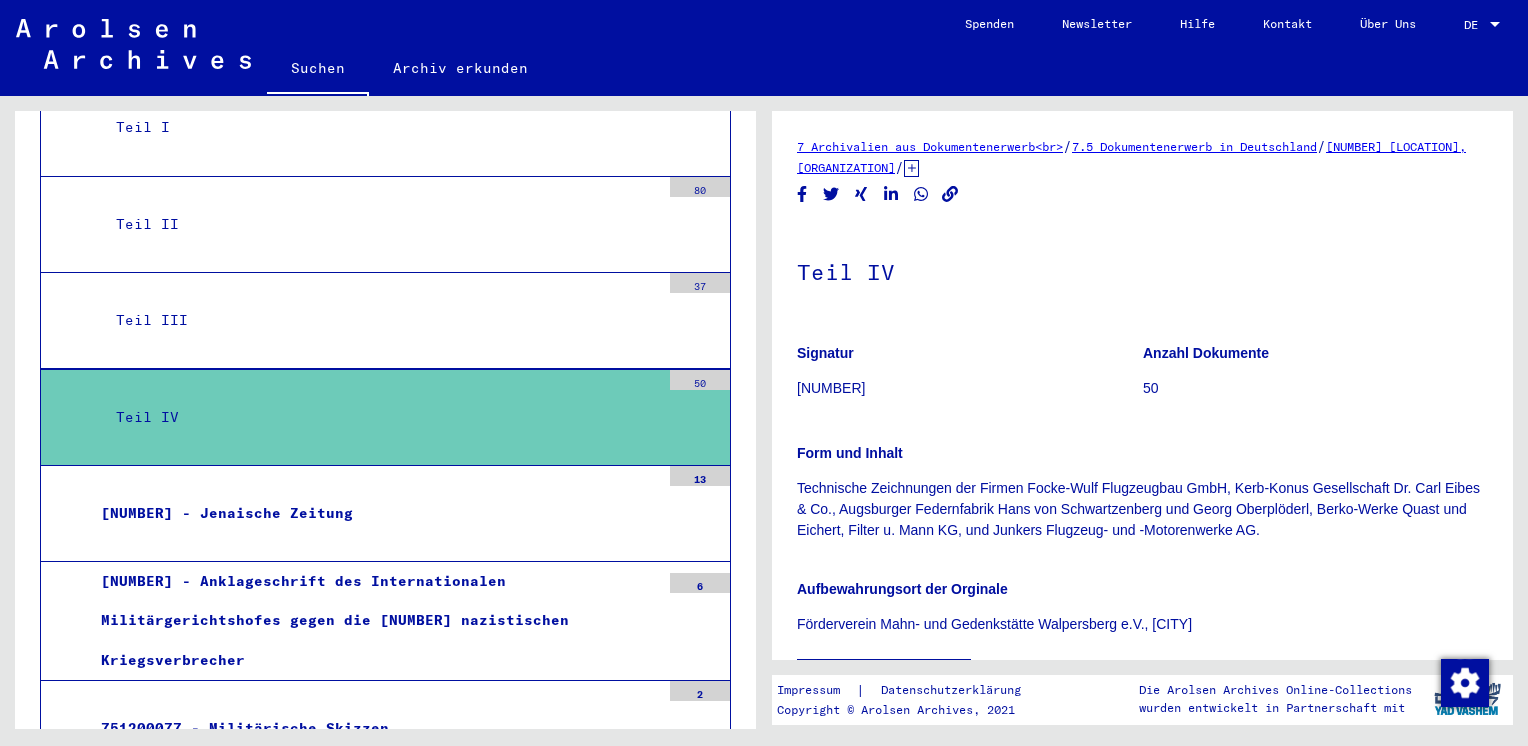 click on "Teil IV" at bounding box center [380, 417] 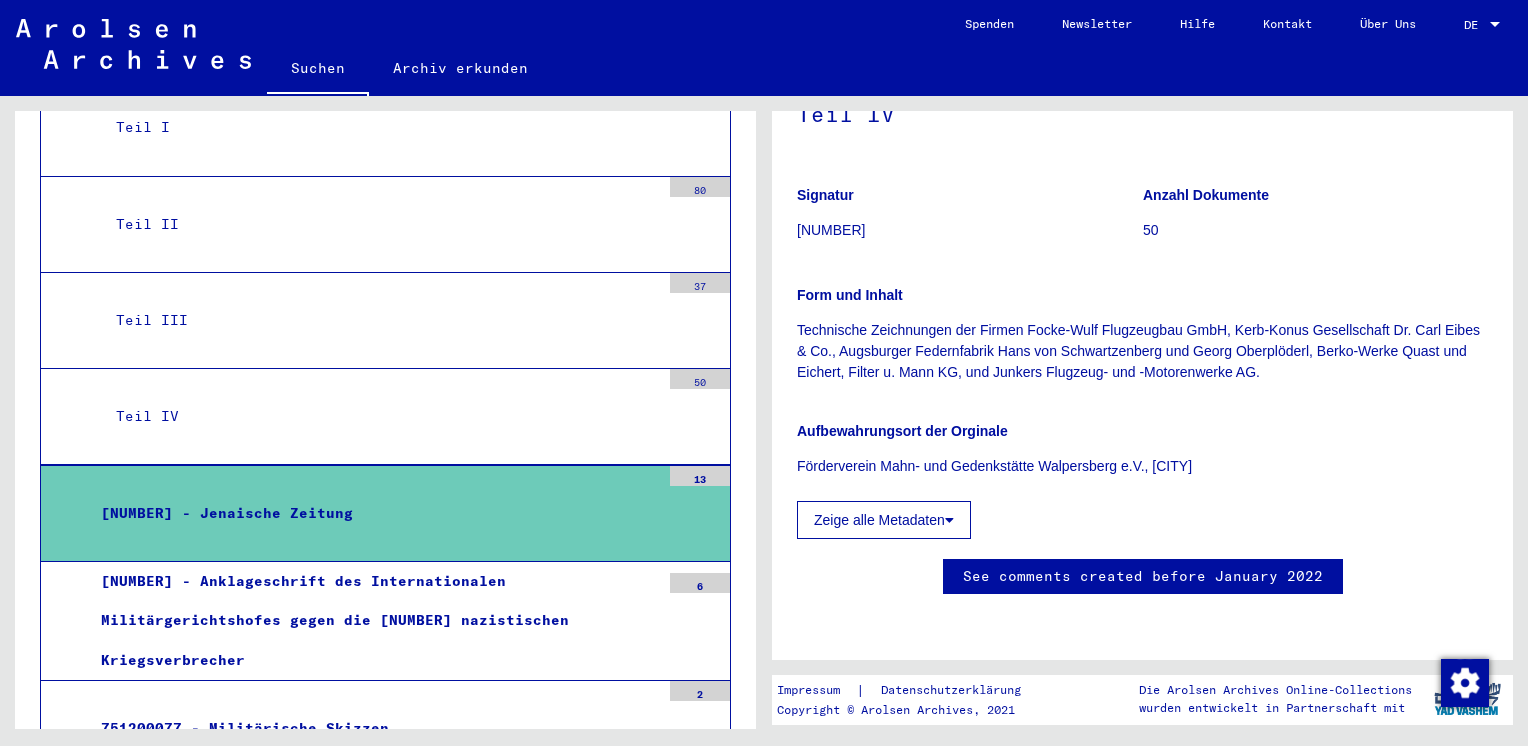 scroll, scrollTop: 595, scrollLeft: 0, axis: vertical 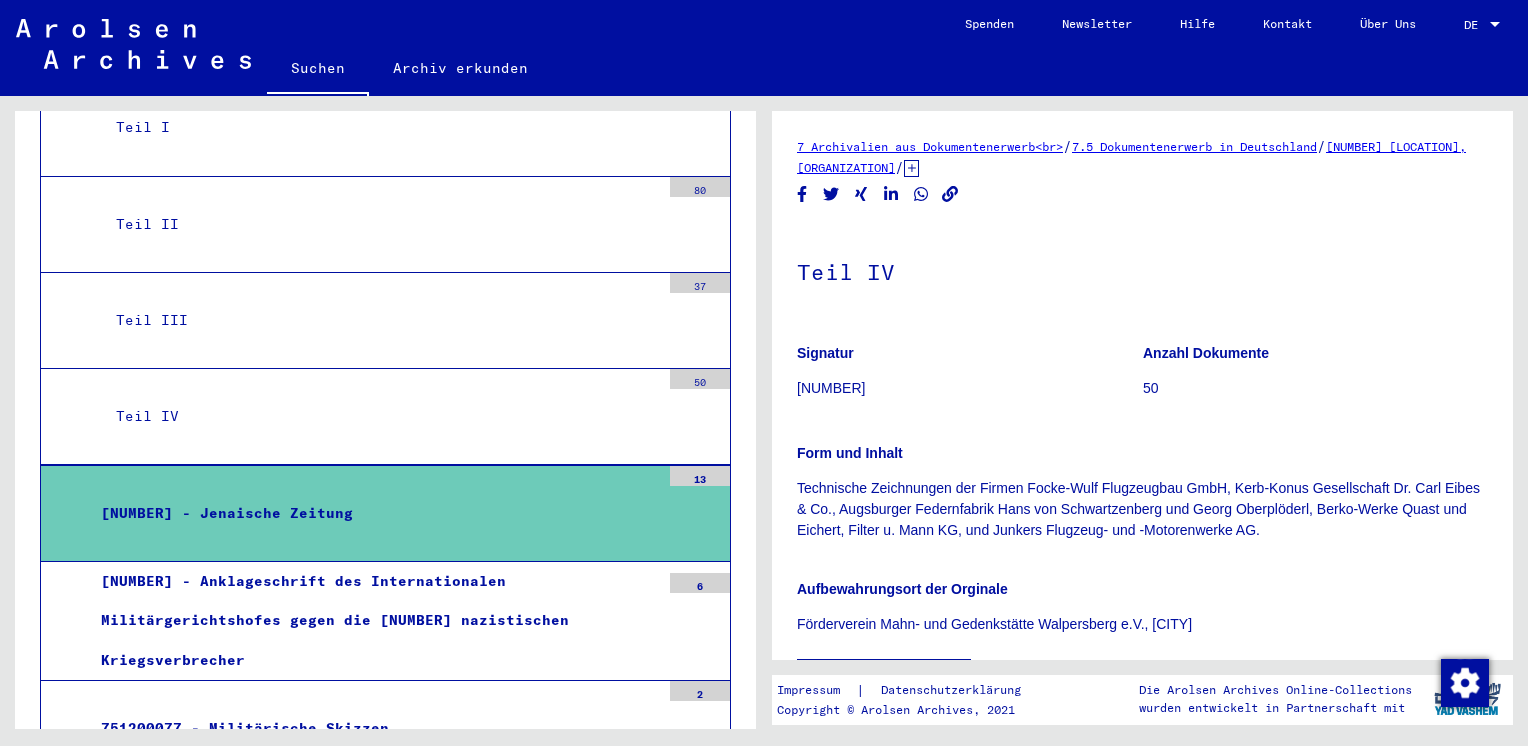 click on "[NUMBER] - Anklageschrift des Internationalen Militärgerichtshofes gegen die [NUMBER] nazistischen Kriegsverbrecher" at bounding box center (373, 621) 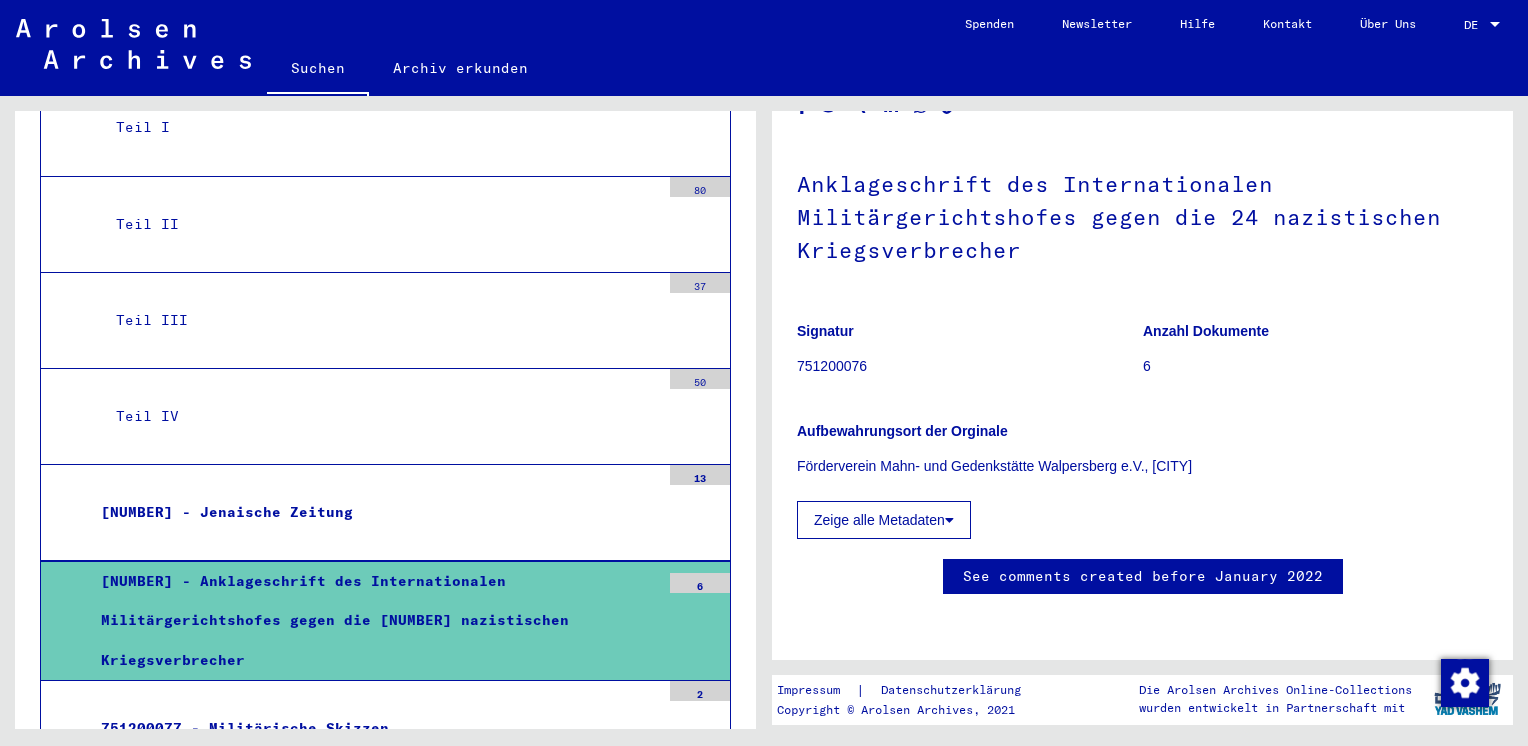 scroll, scrollTop: 268, scrollLeft: 0, axis: vertical 